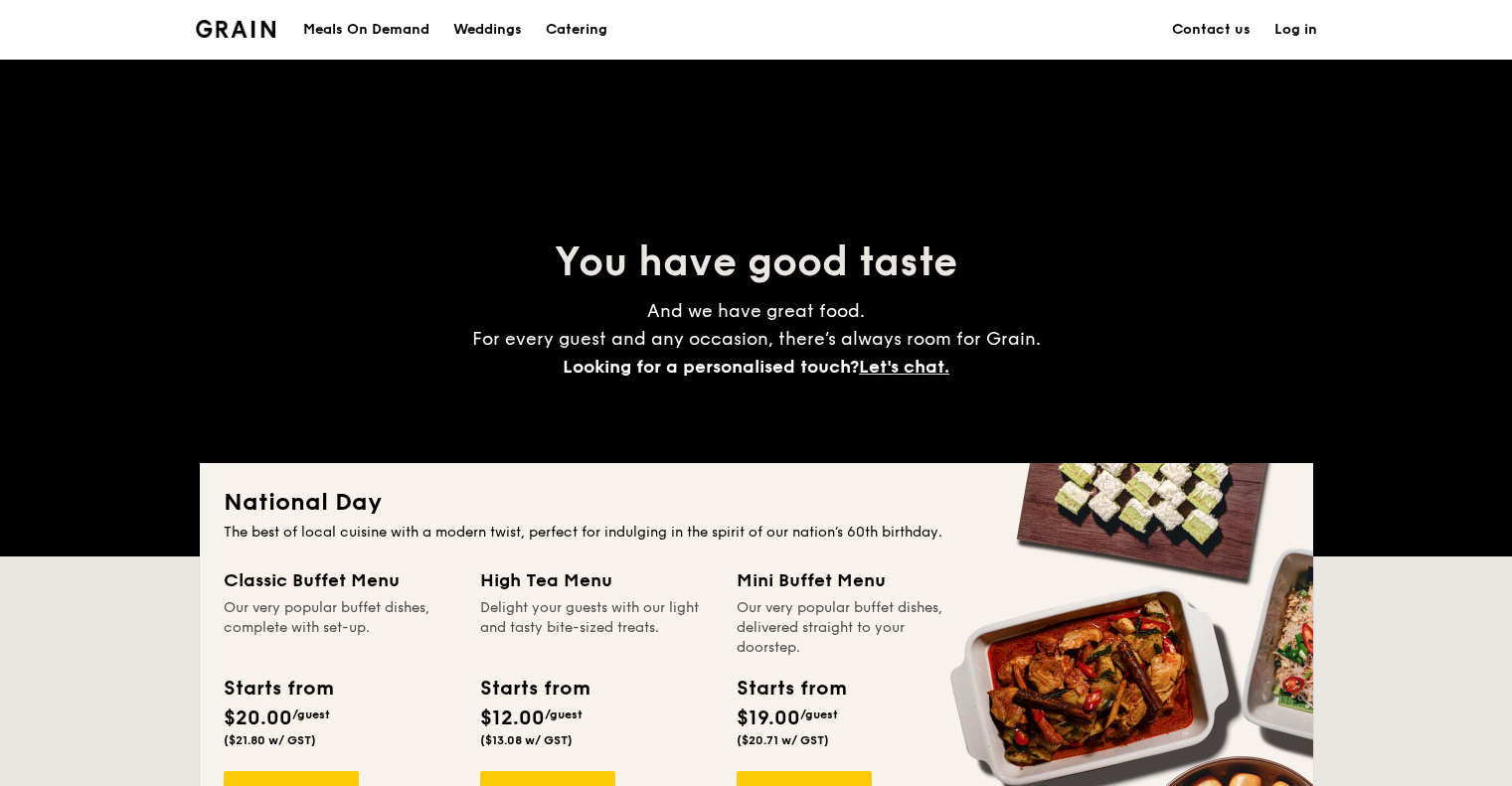 scroll, scrollTop: 0, scrollLeft: 0, axis: both 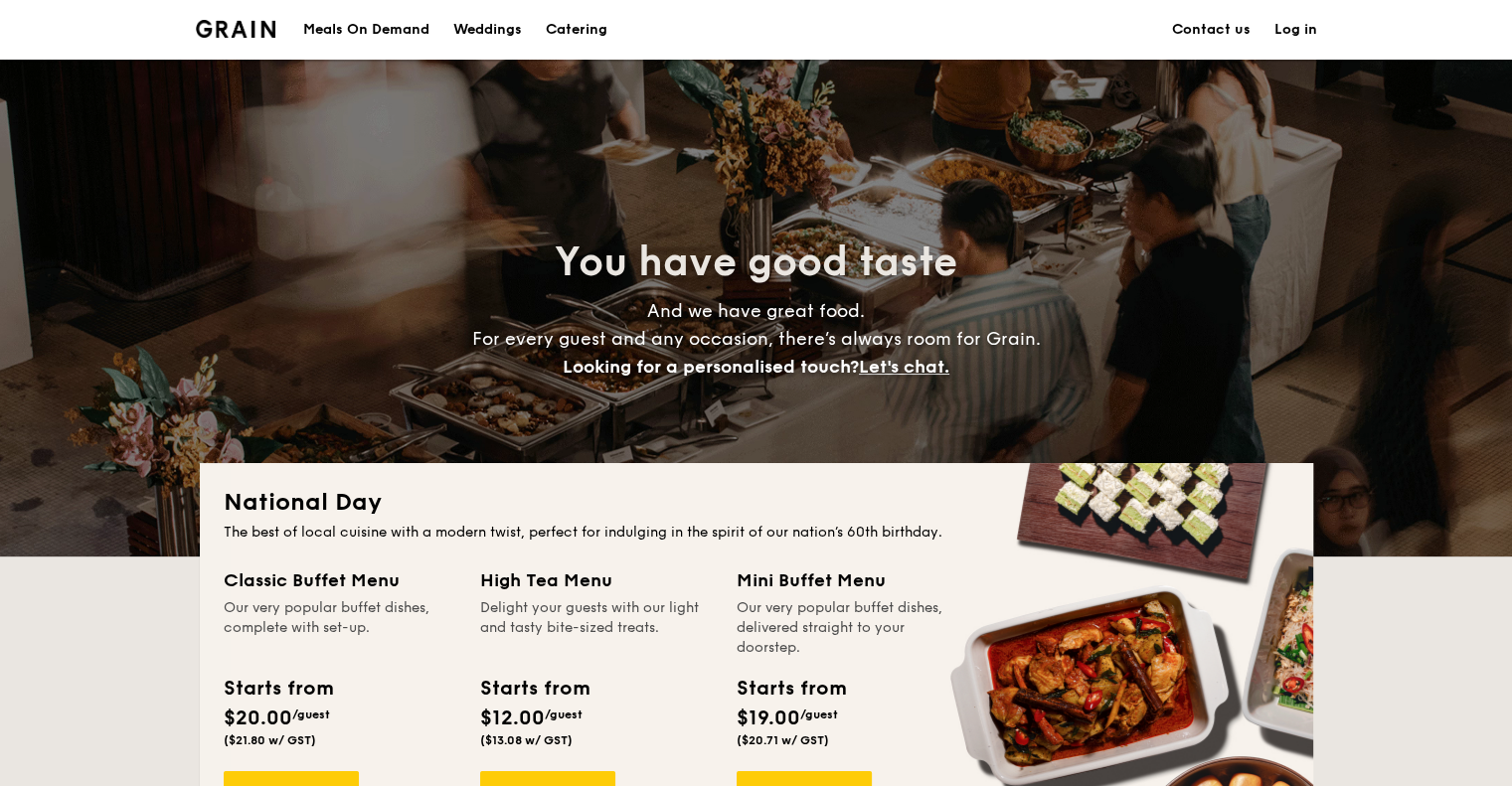 click on "Catering" at bounding box center (577, 30) 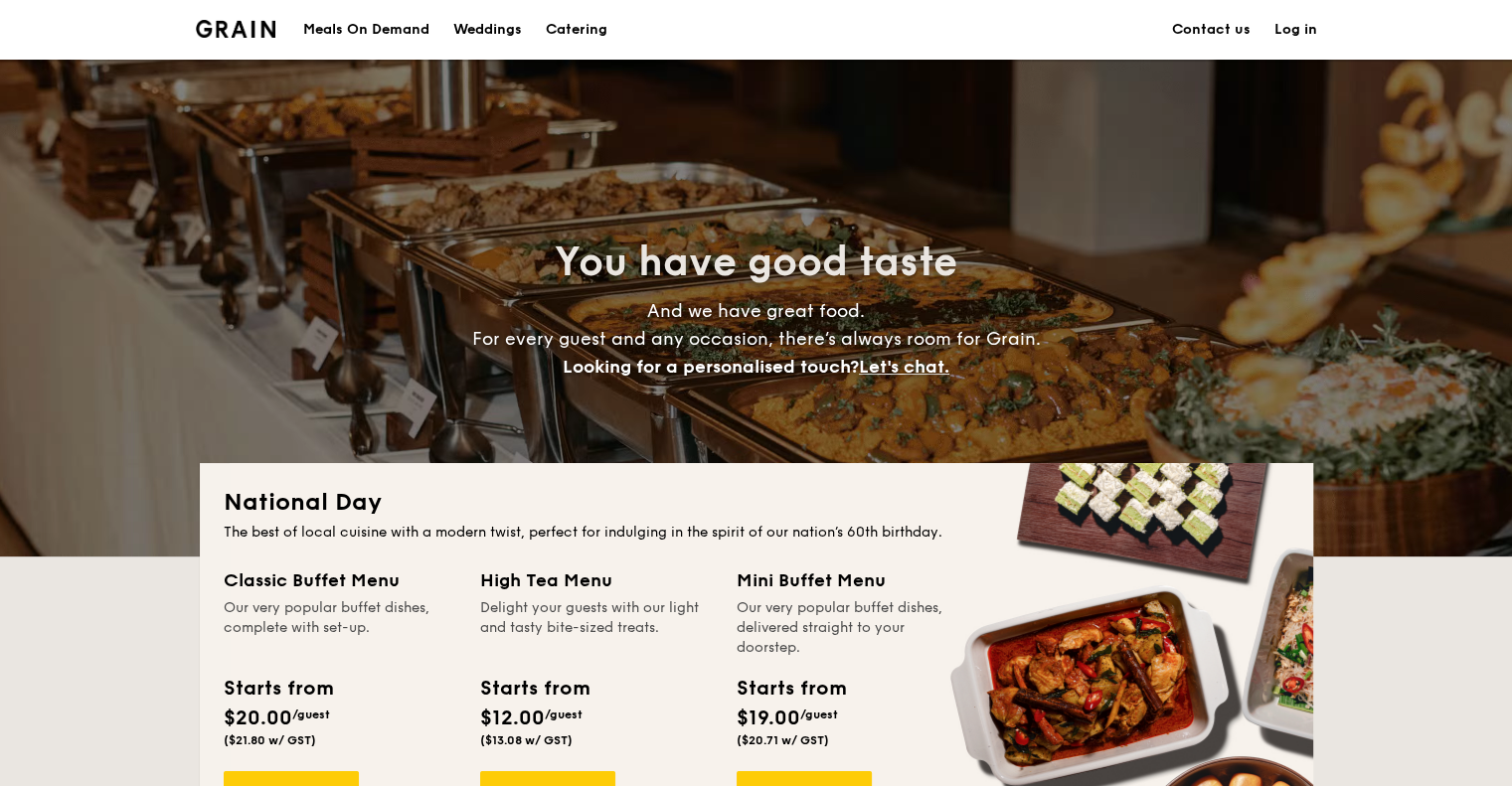 scroll, scrollTop: 0, scrollLeft: 0, axis: both 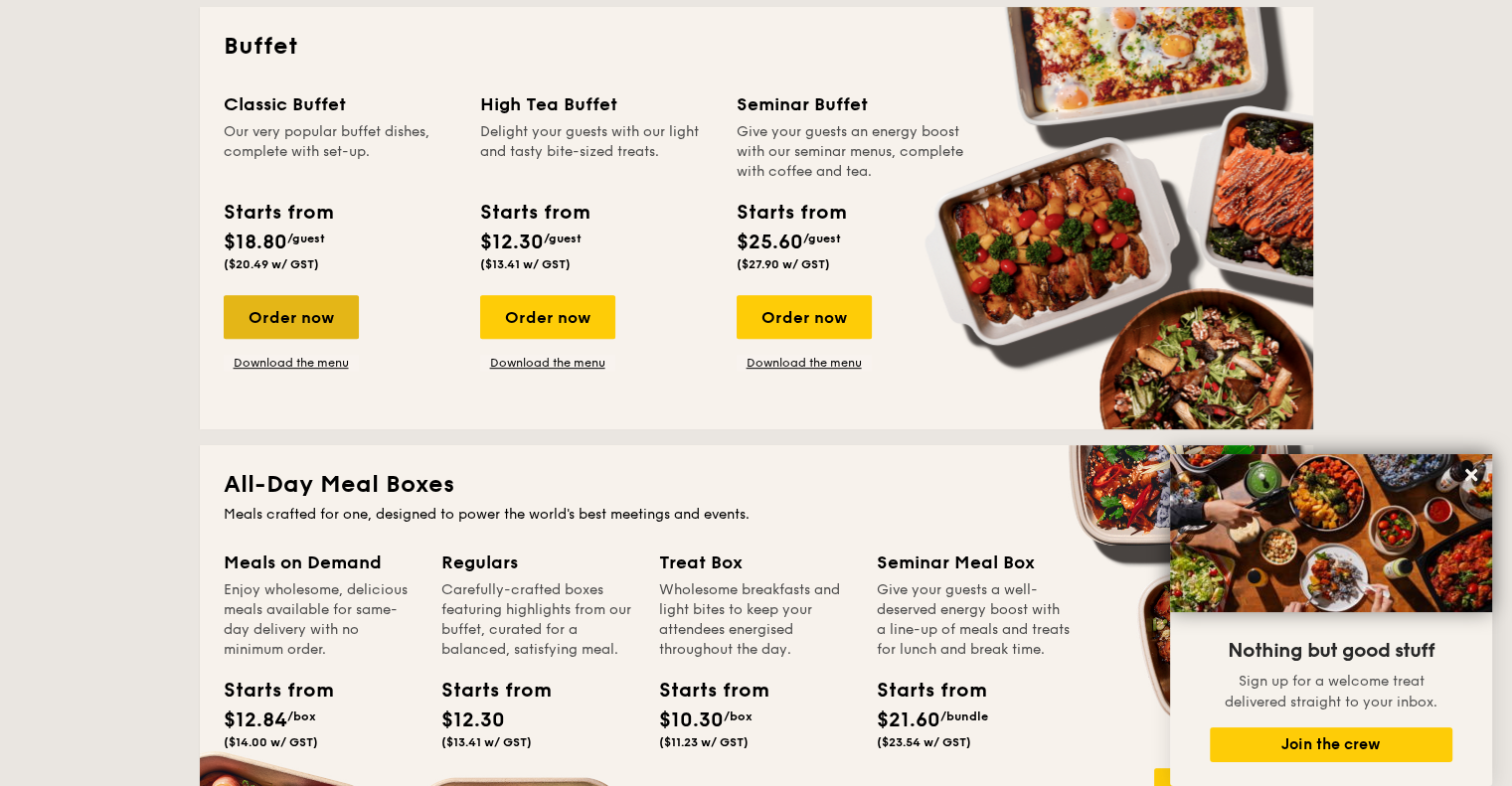 click on "Order now" at bounding box center (291, 317) 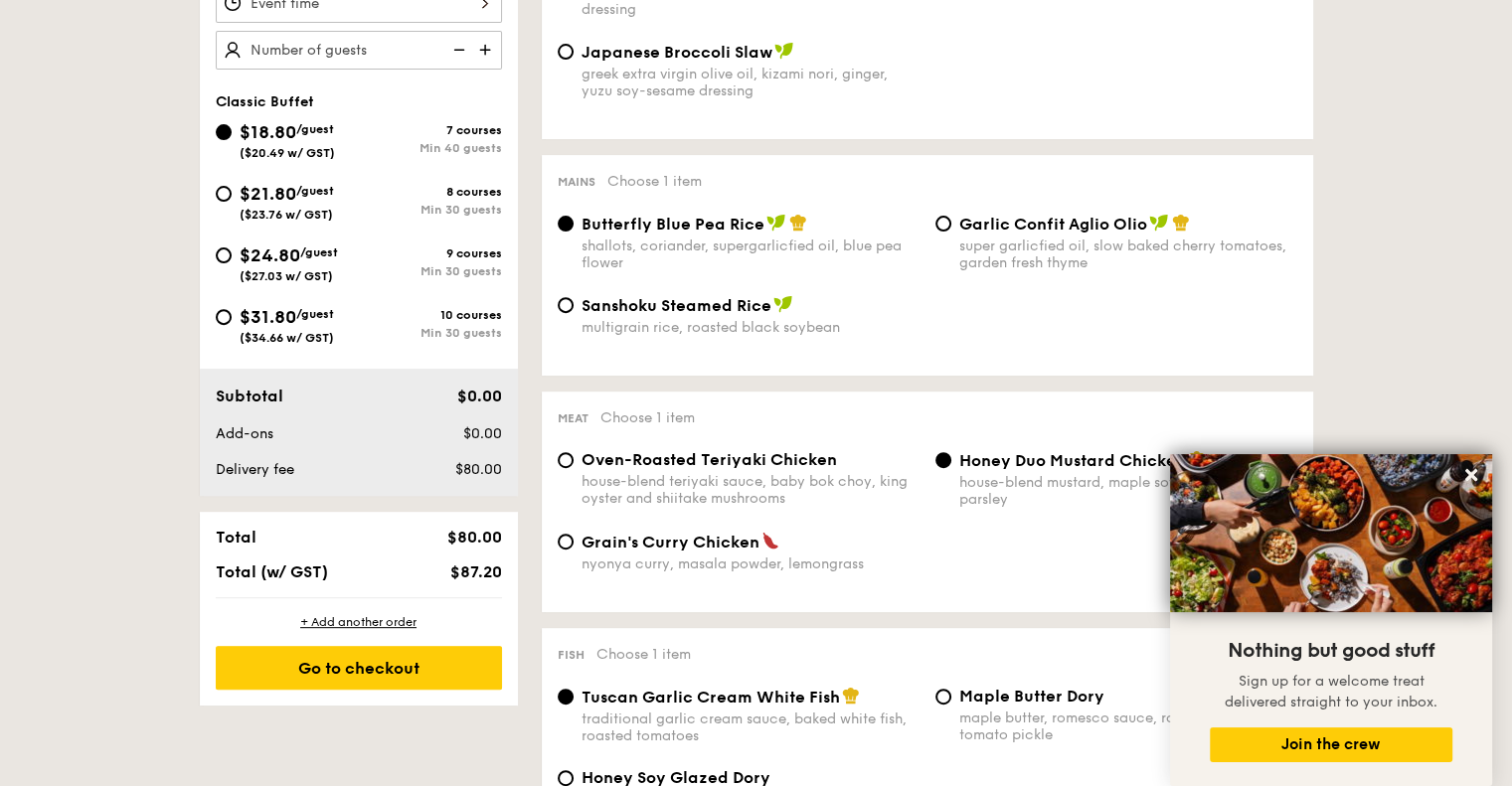 scroll, scrollTop: 696, scrollLeft: 0, axis: vertical 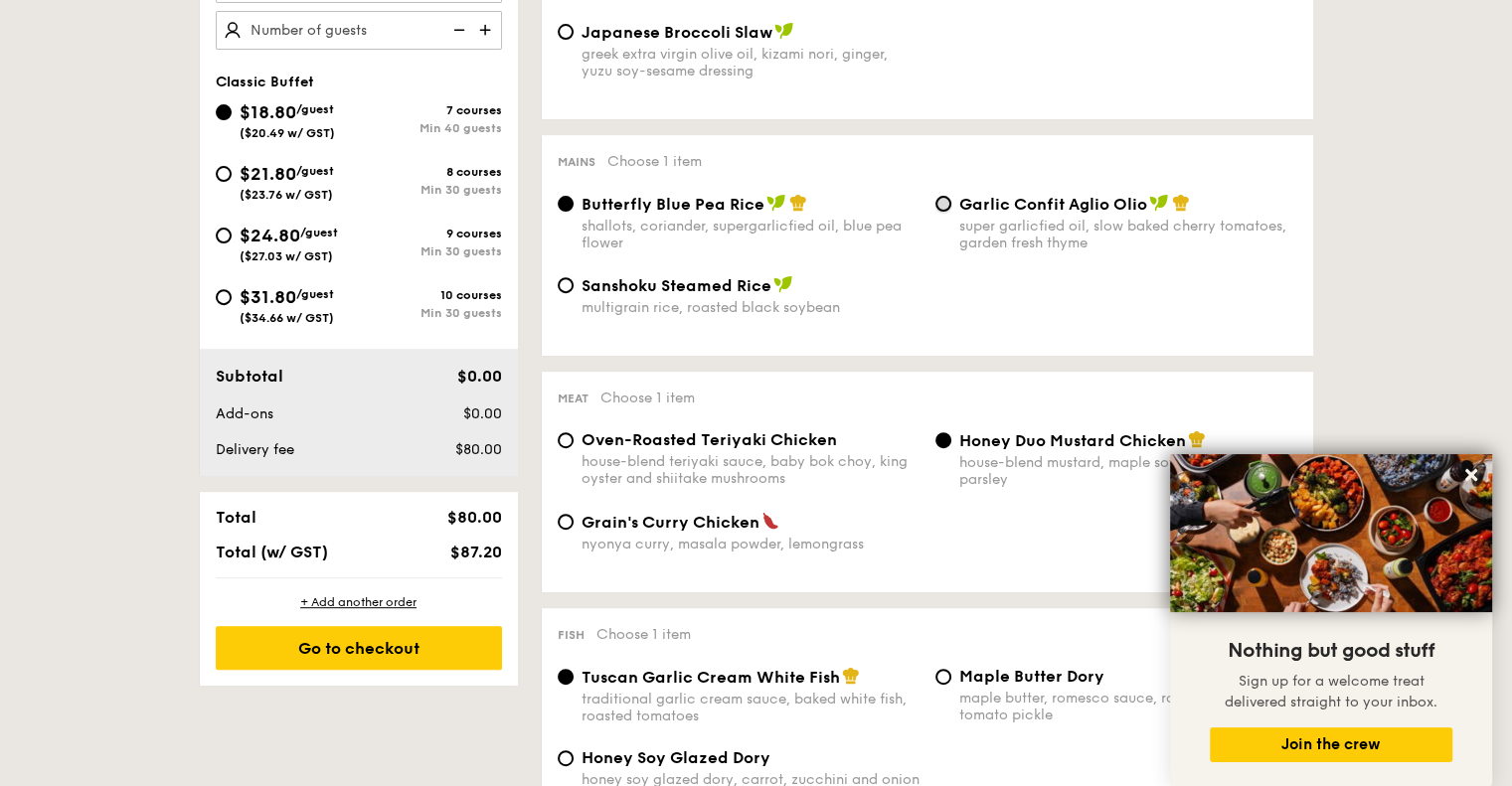 click on "Garlic Confit Aglio Olio super garlicfied oil, slow baked cherry tomatoes, garden fresh thyme" at bounding box center (943, 204) 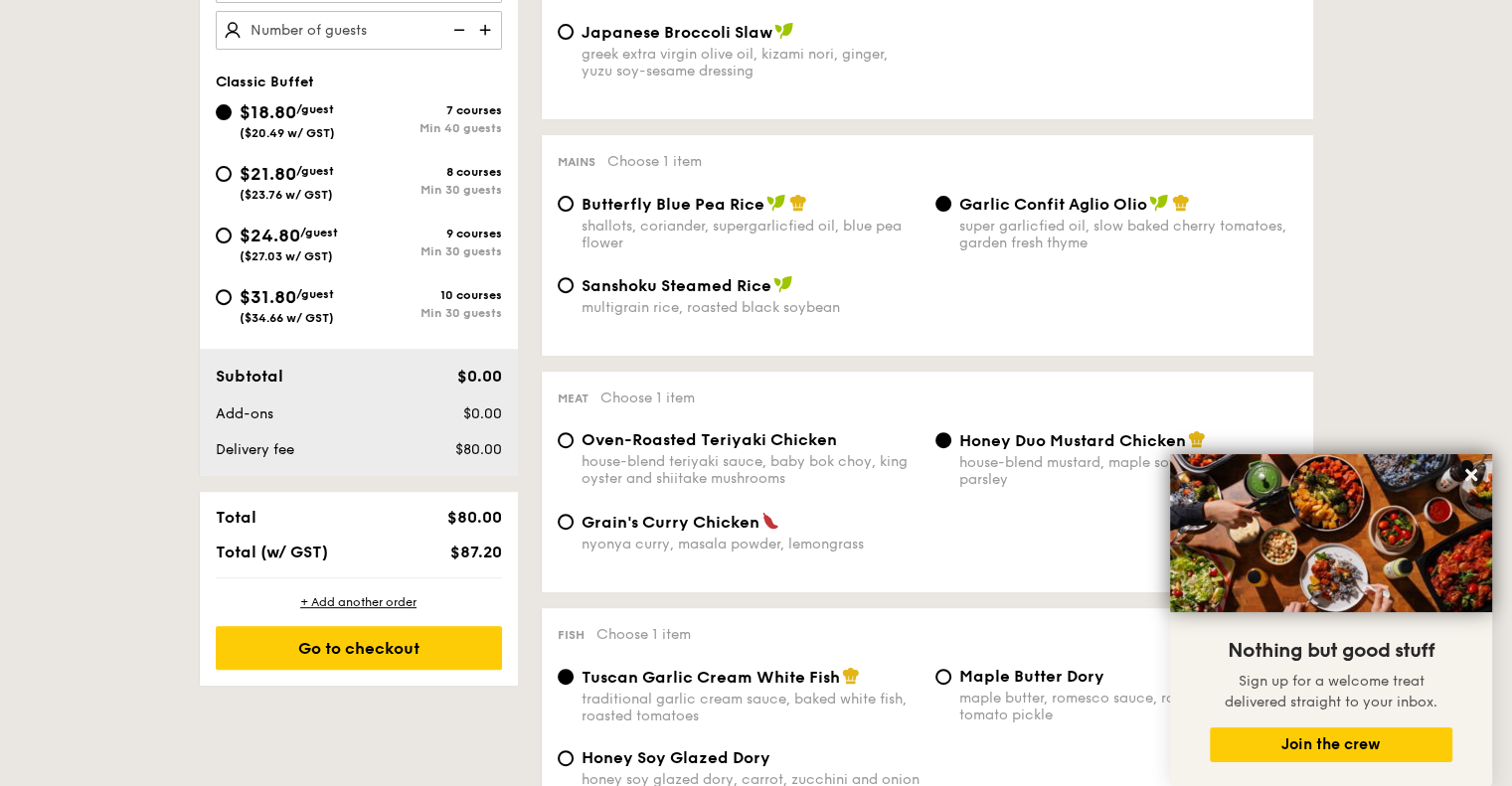 click on "Sanshoku Steamed Rice multigrain rice, roasted black soybean" at bounding box center (927, 307) 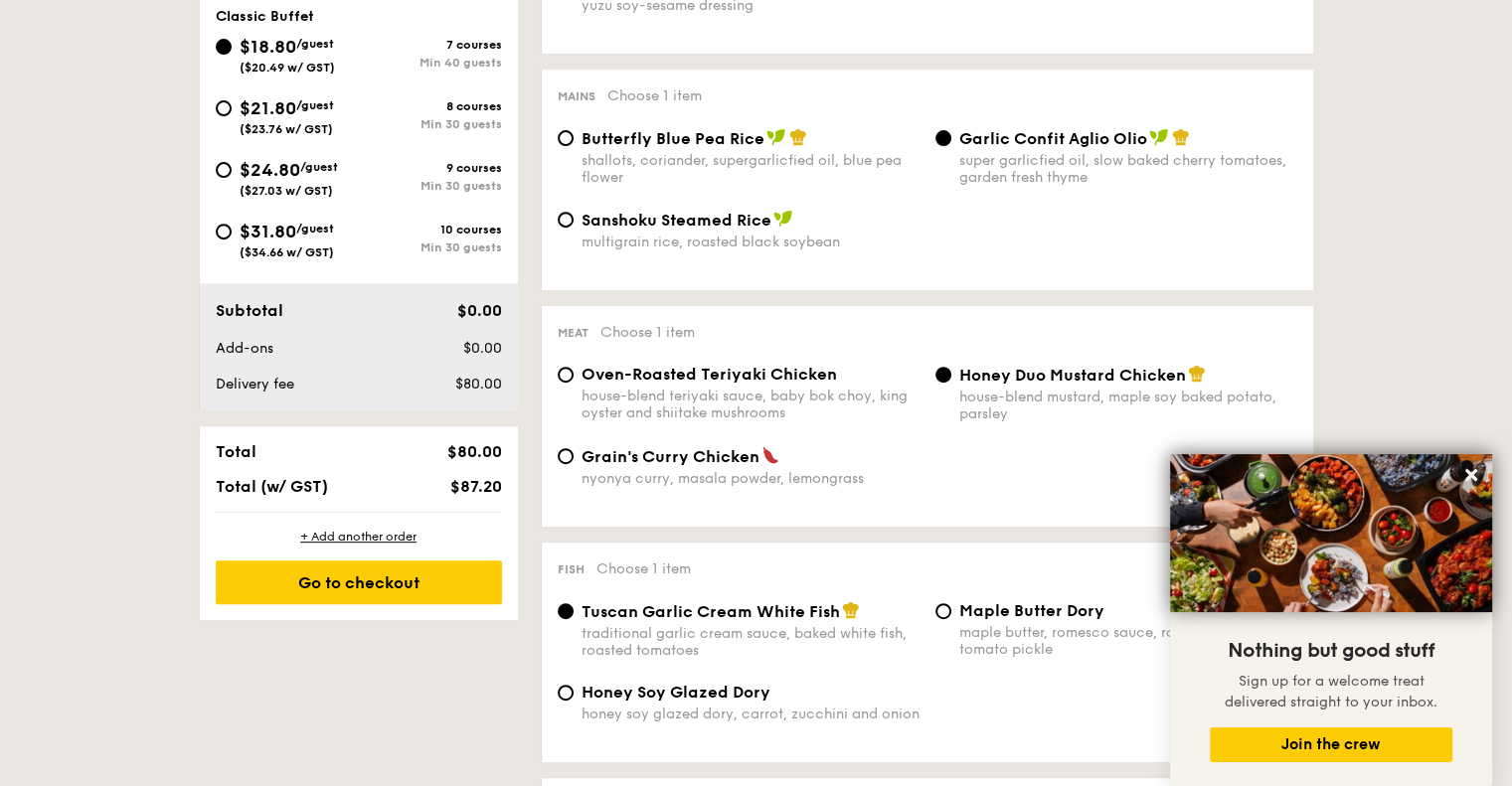scroll, scrollTop: 894, scrollLeft: 0, axis: vertical 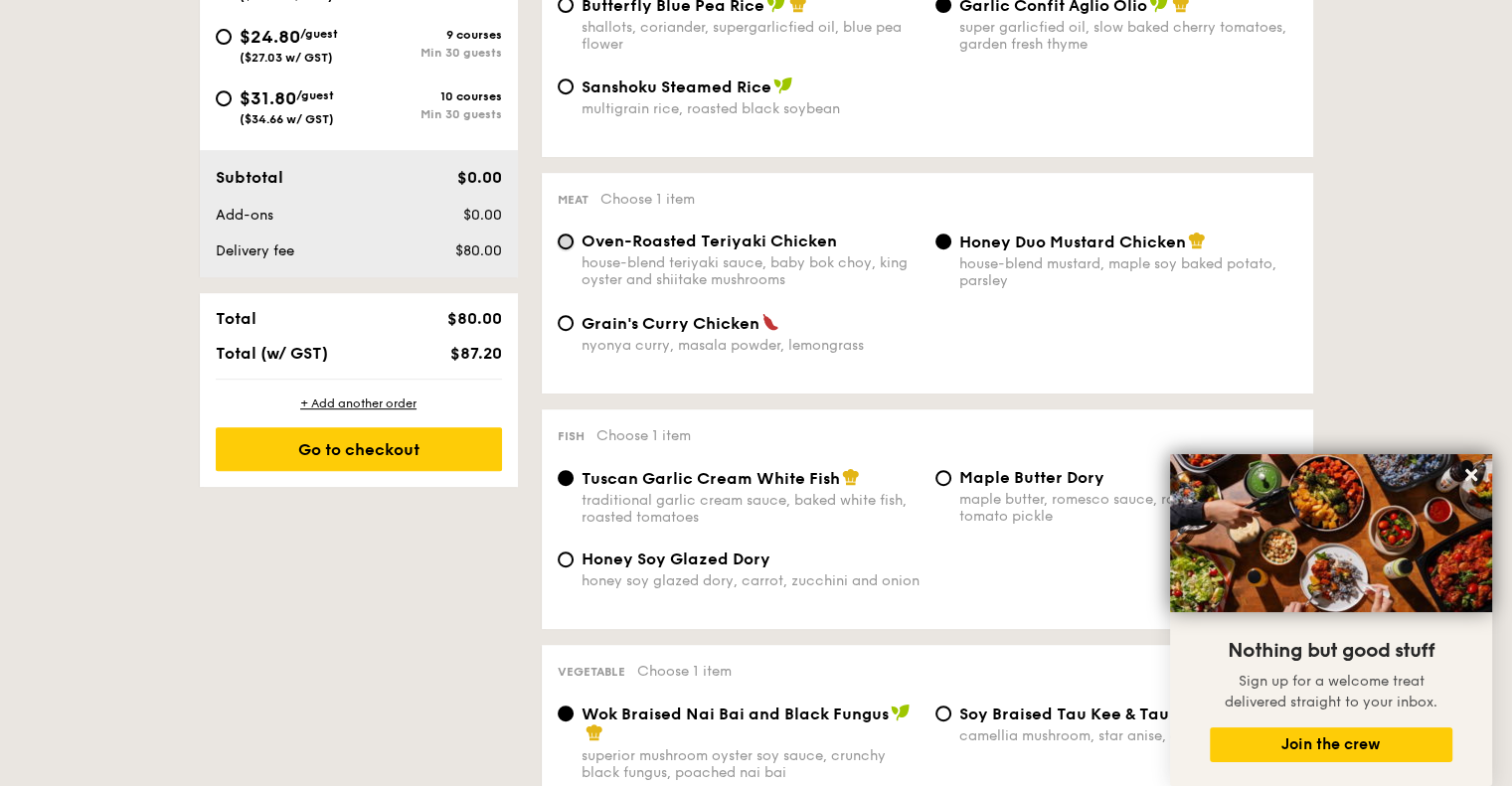 click on "Oven-Roasted Teriyaki Chicken house-blend teriyaki sauce, baby bok choy, king oyster and shiitake mushrooms" at bounding box center [566, 241] 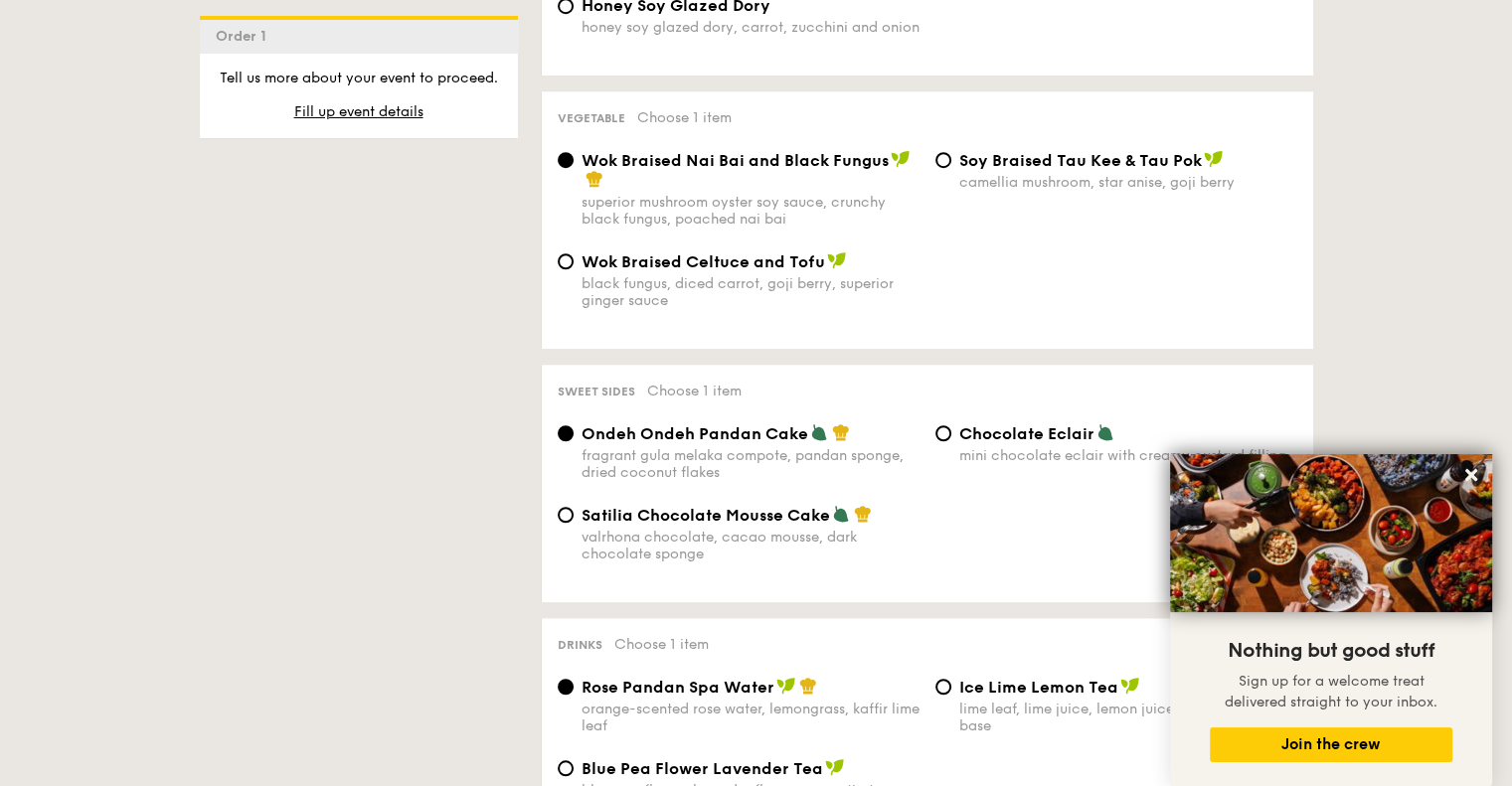 scroll, scrollTop: 1491, scrollLeft: 0, axis: vertical 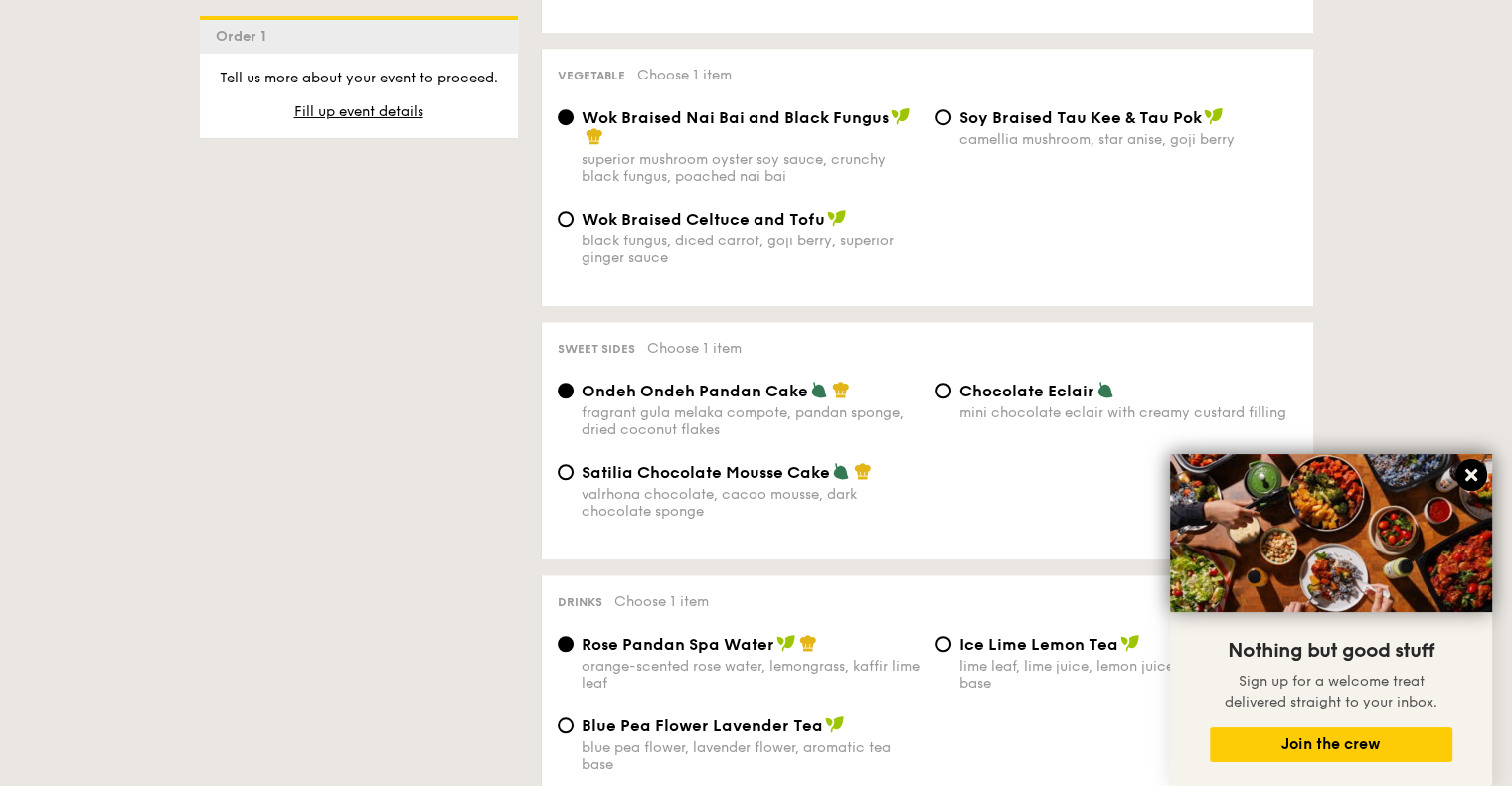 click 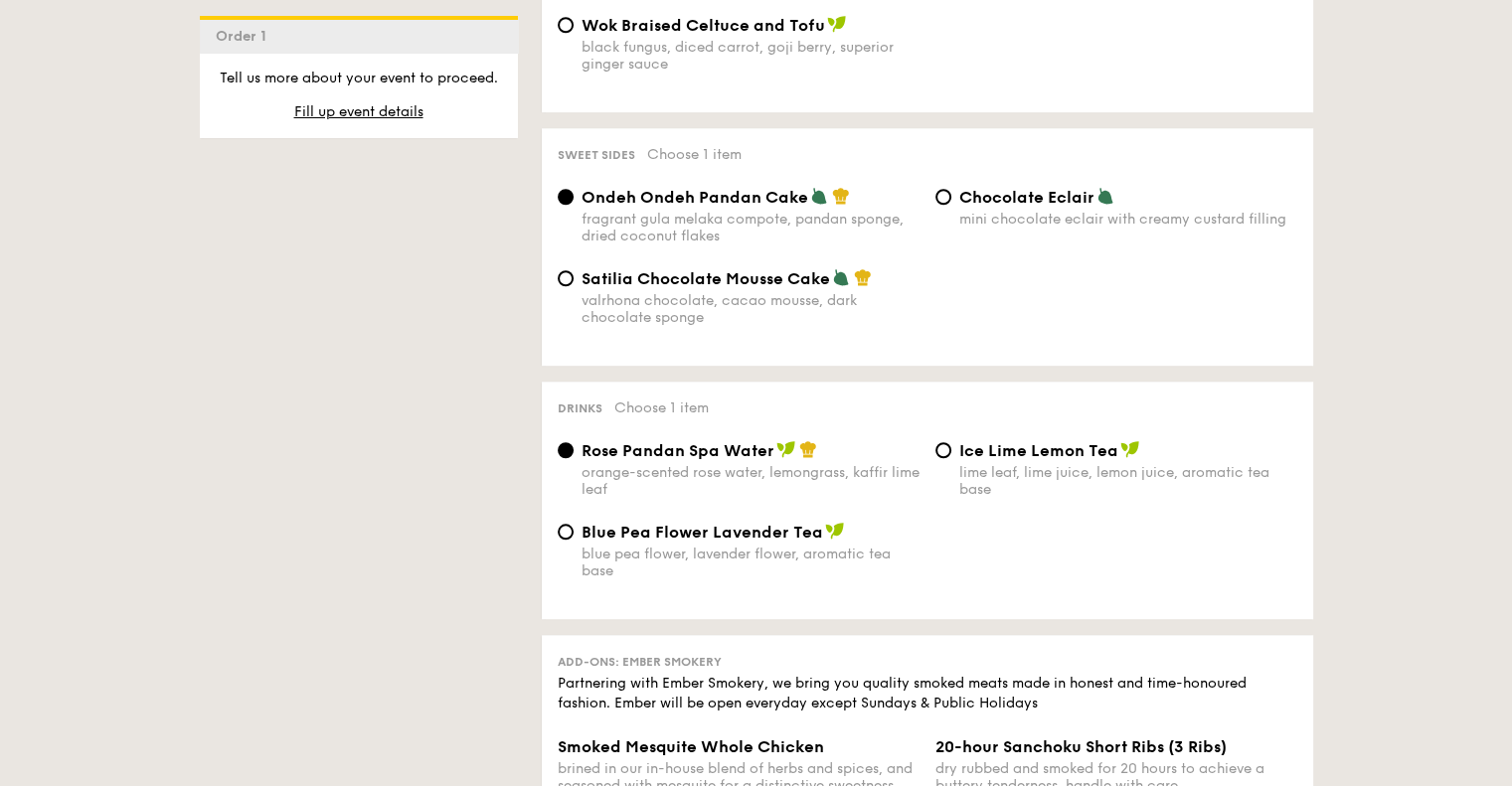 scroll, scrollTop: 1689, scrollLeft: 0, axis: vertical 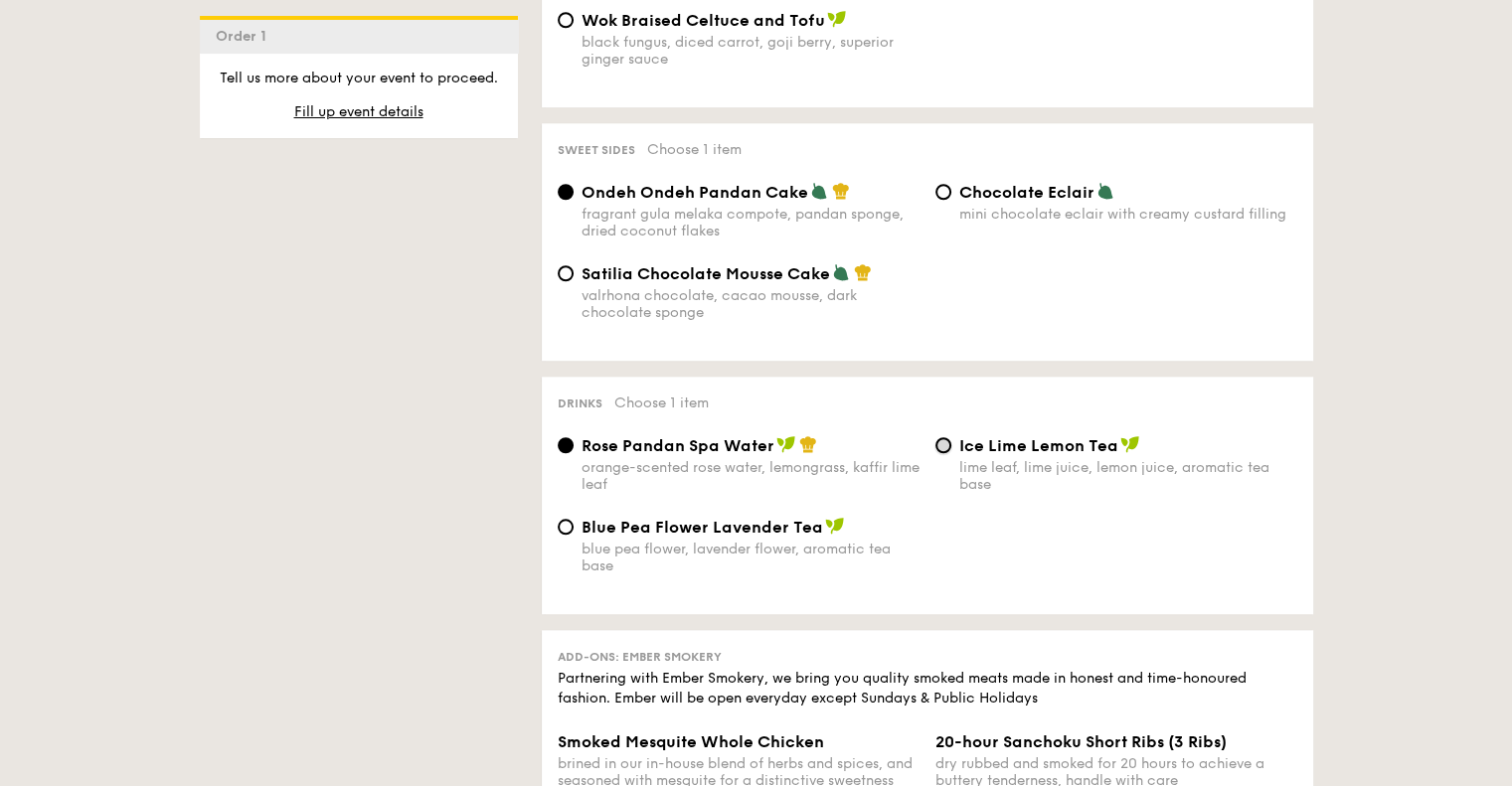 click on "Ice Lime Lemon Tea lime leaf, lime juice, lemon juice, aromatic tea base" at bounding box center [943, 445] 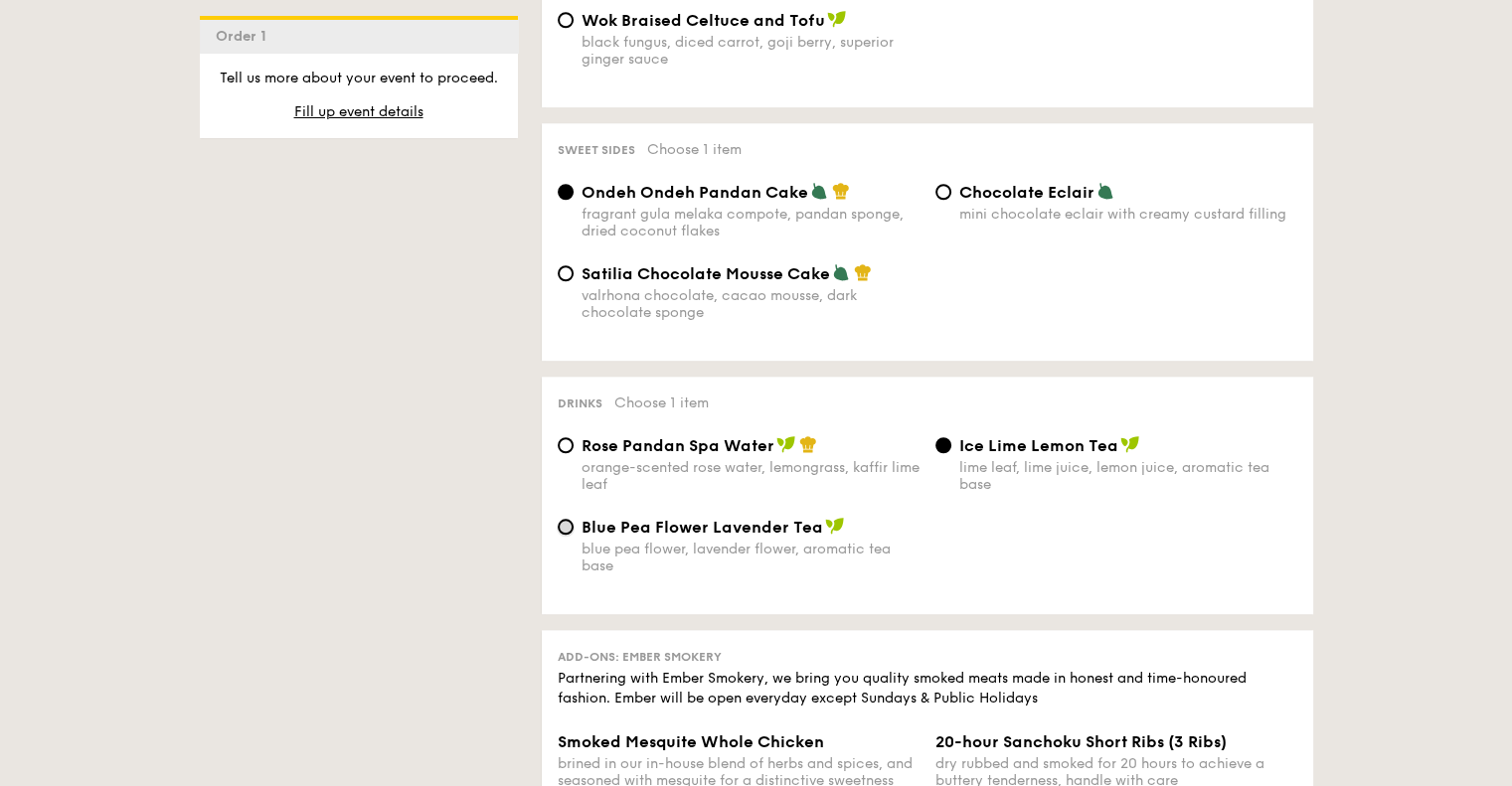 click on "Blue Pea Flower Lavender Tea blue pea flower, lavender flower, aromatic tea base" at bounding box center (566, 527) 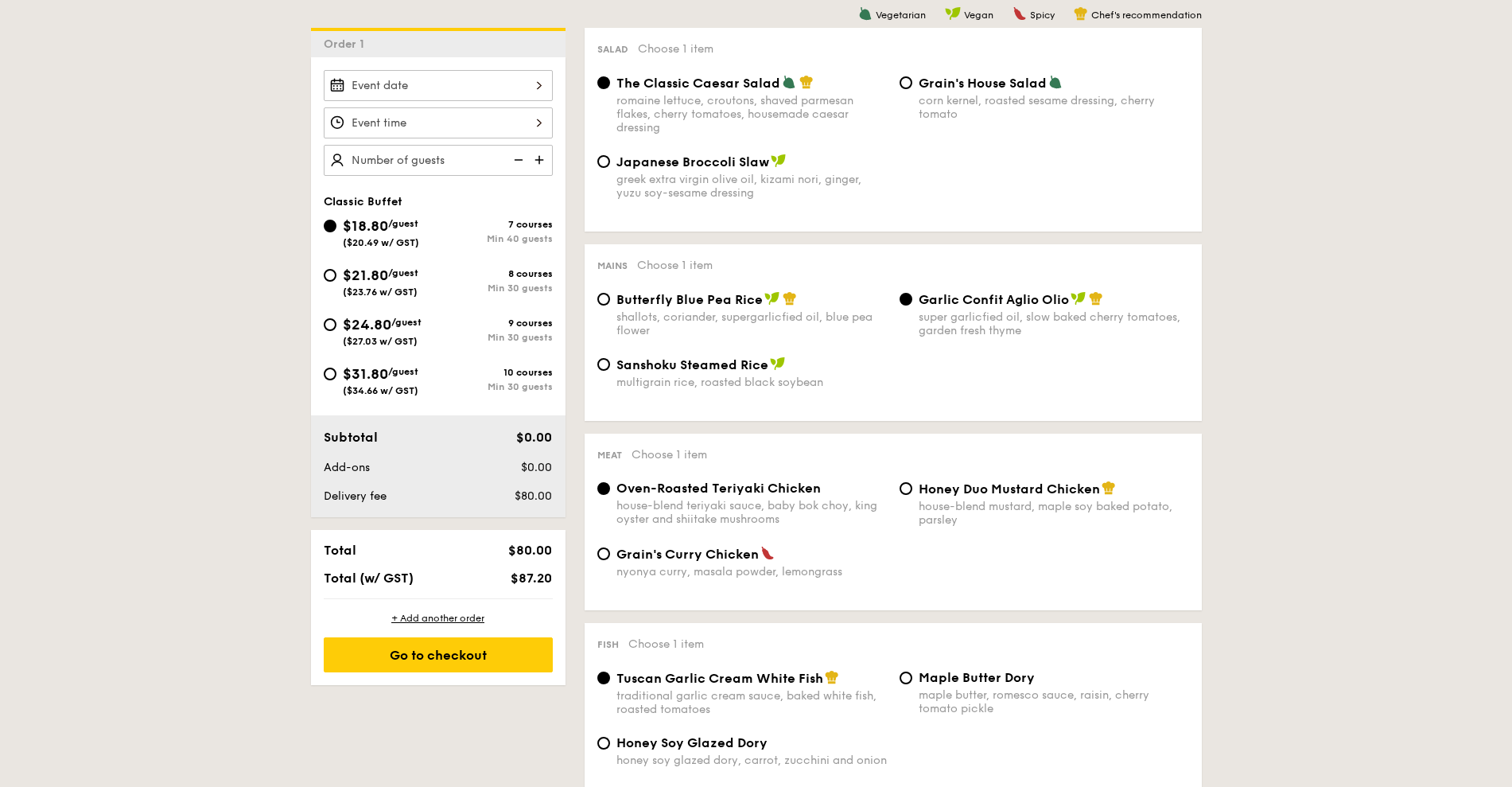 scroll, scrollTop: 378, scrollLeft: 0, axis: vertical 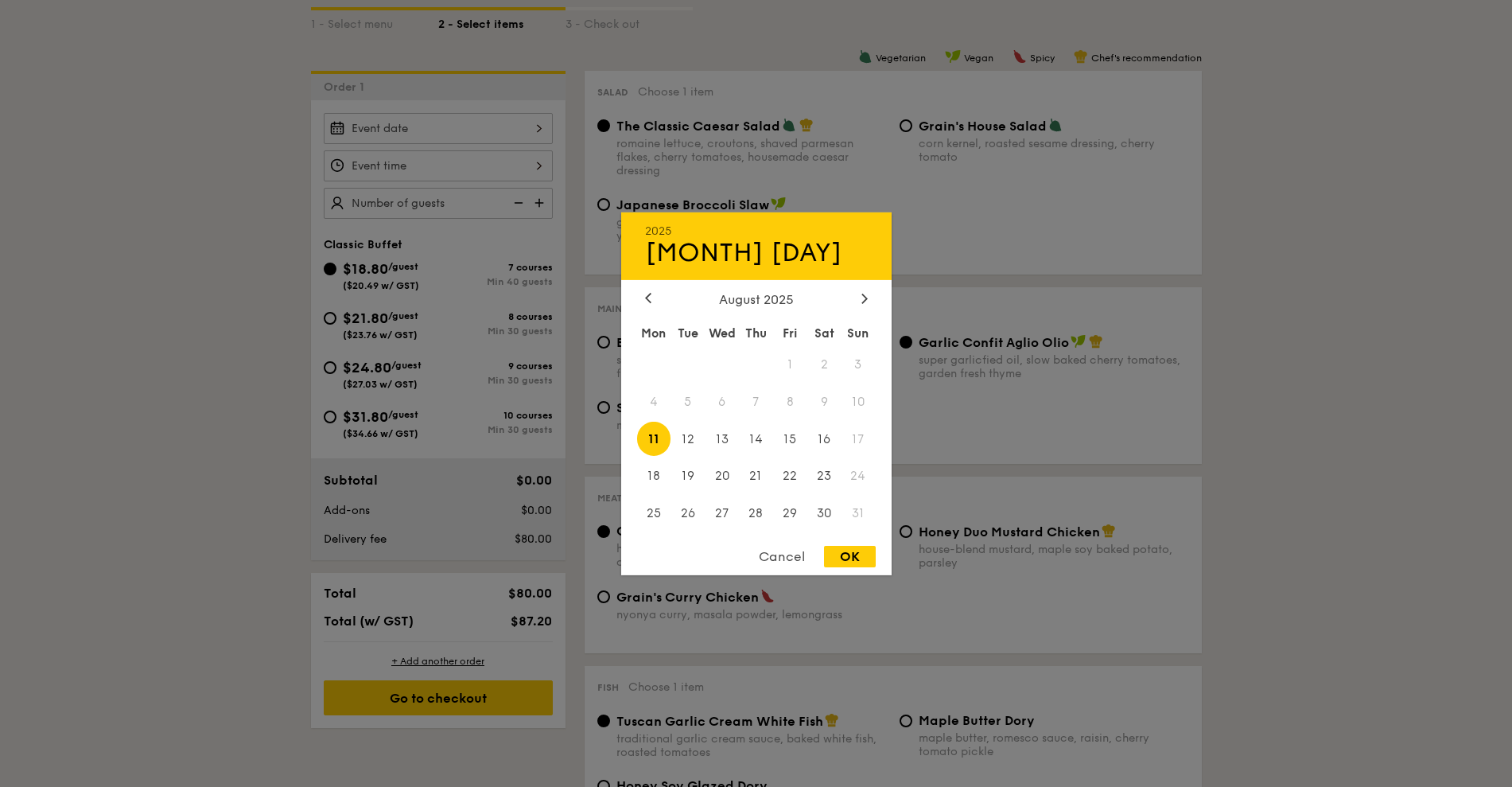 click on "[YEAR] [MONTH] [DAY]       [MONTH] [YEAR]     Mon Tue Wed Thu Fri Sat Sun   1 2 3 4 5 6 7 8 9 10 11 12 13 14 15 16 17 18 19 20 21 22 23 24 25 26 27 28 29 30 31     Cancel   OK" at bounding box center (438, 128) 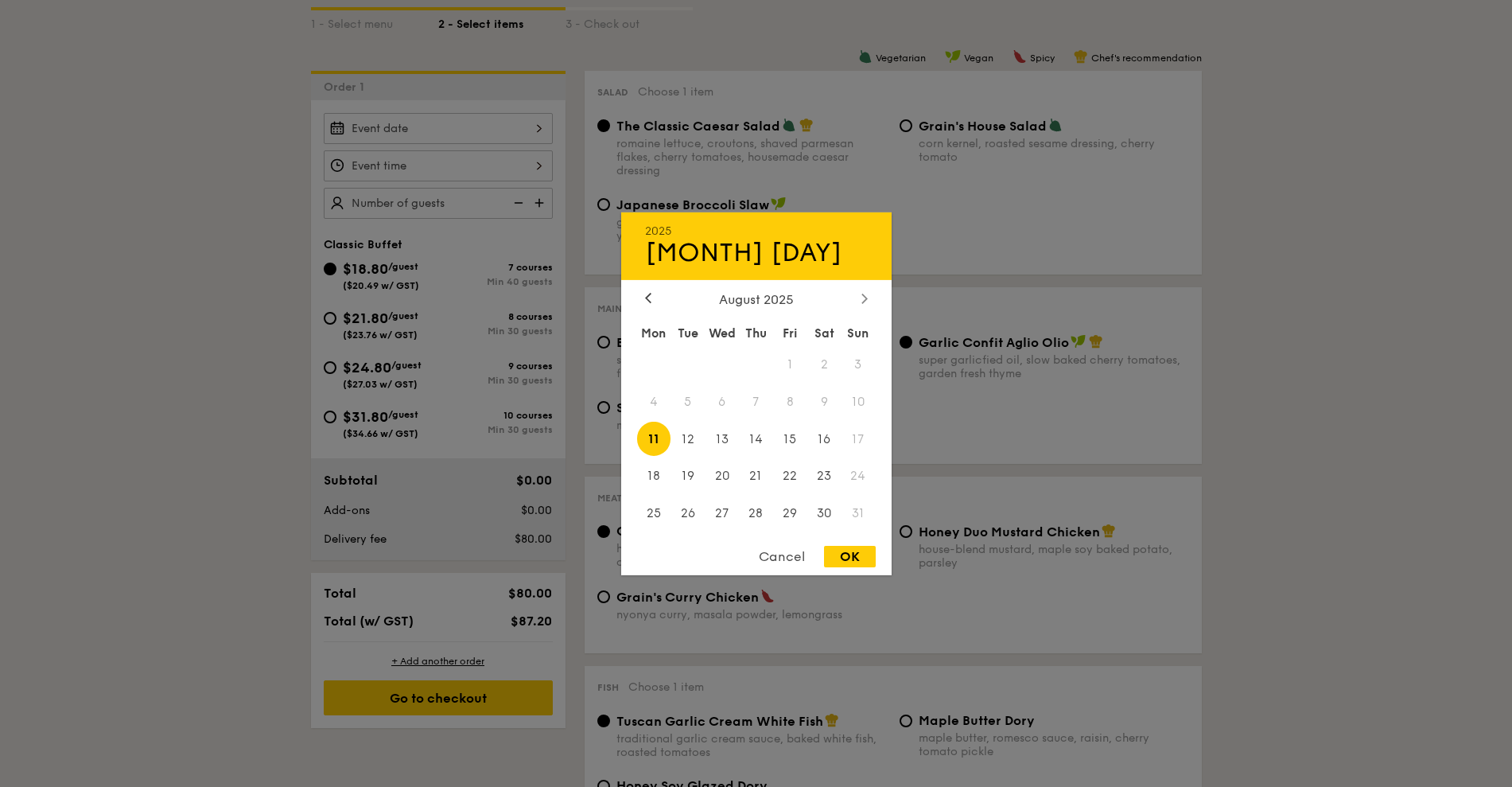click 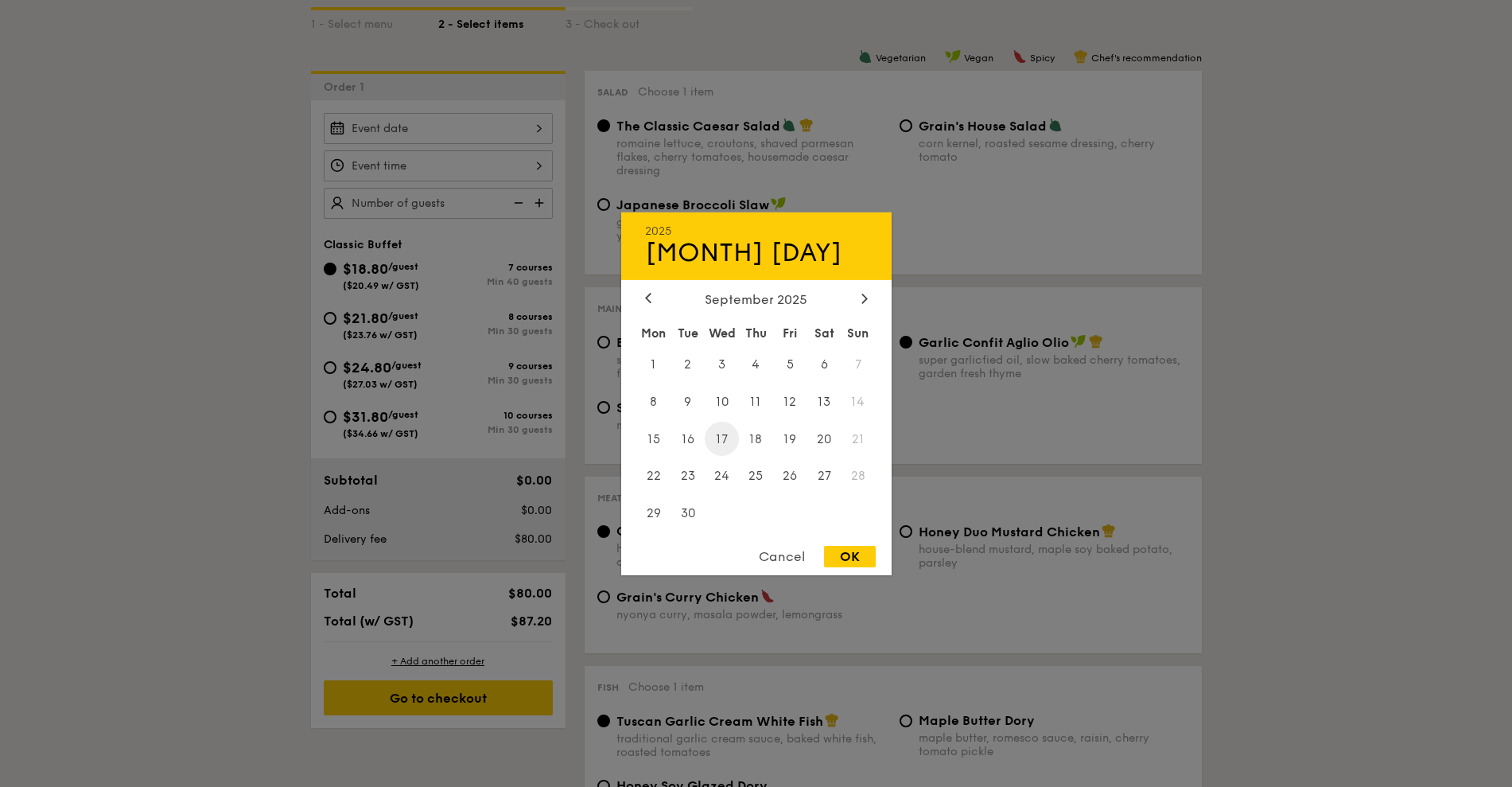 click on "17" at bounding box center (721, 438) 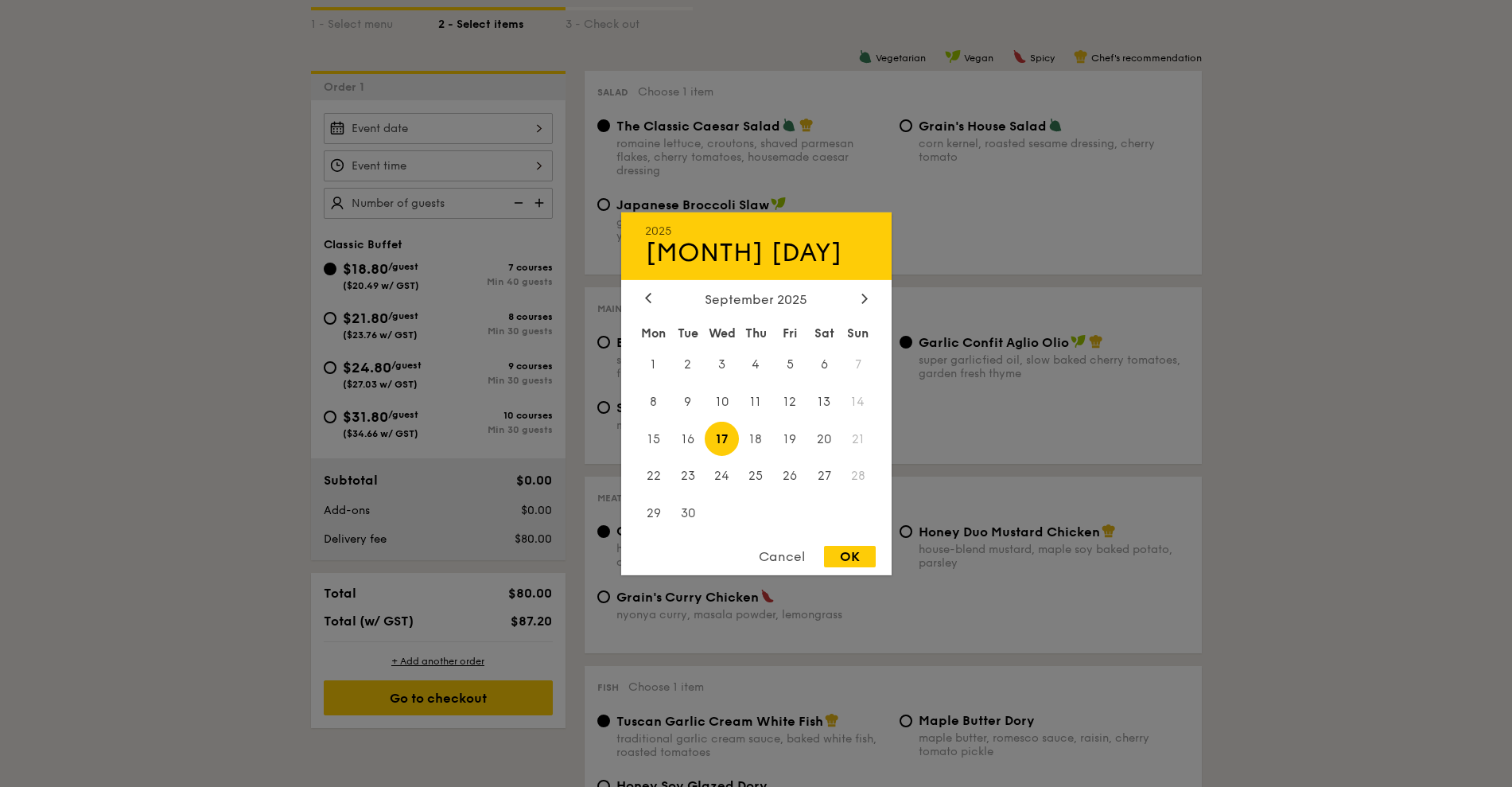 click on "OK" at bounding box center (849, 556) 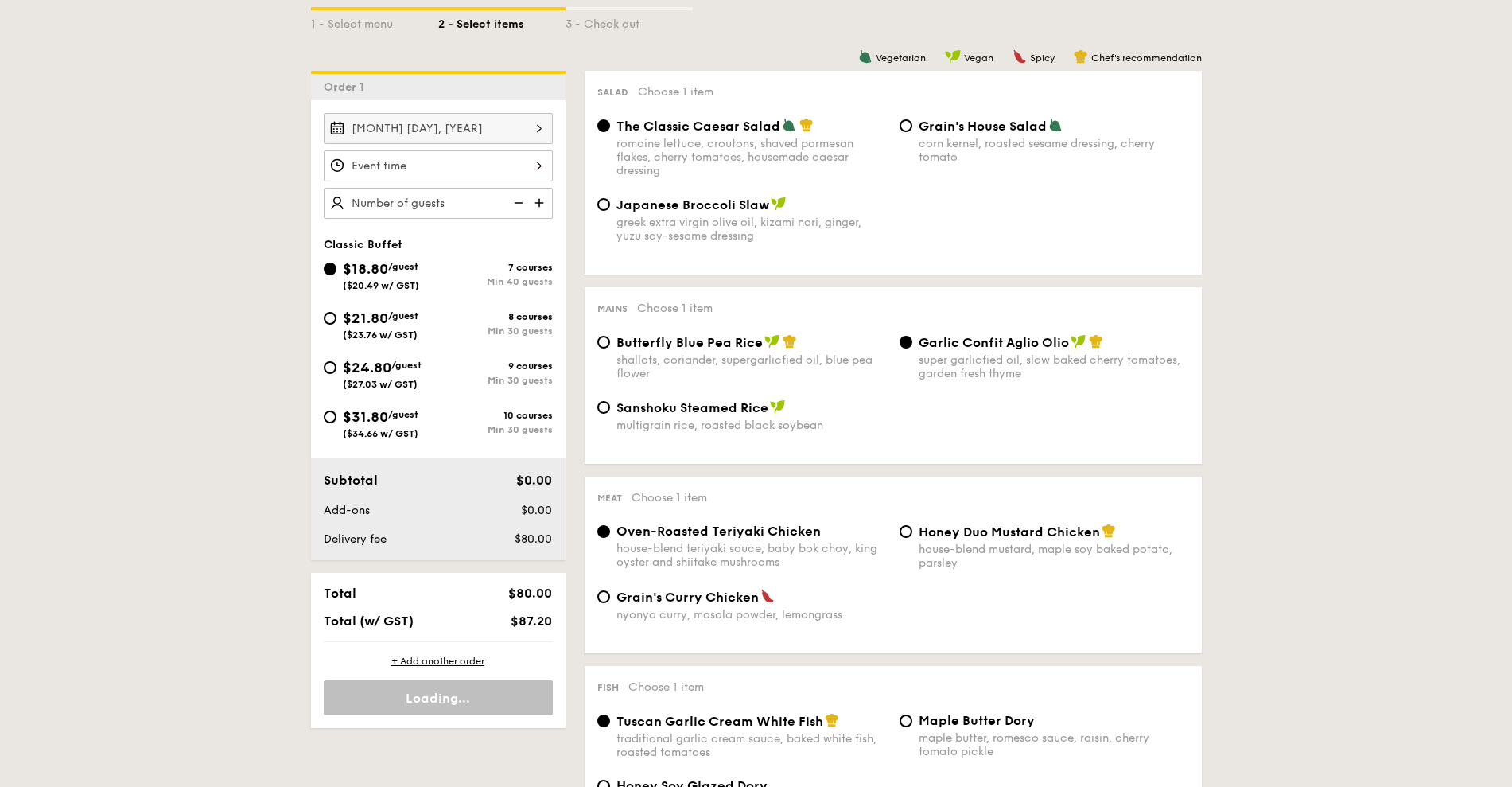 click at bounding box center (438, 166) 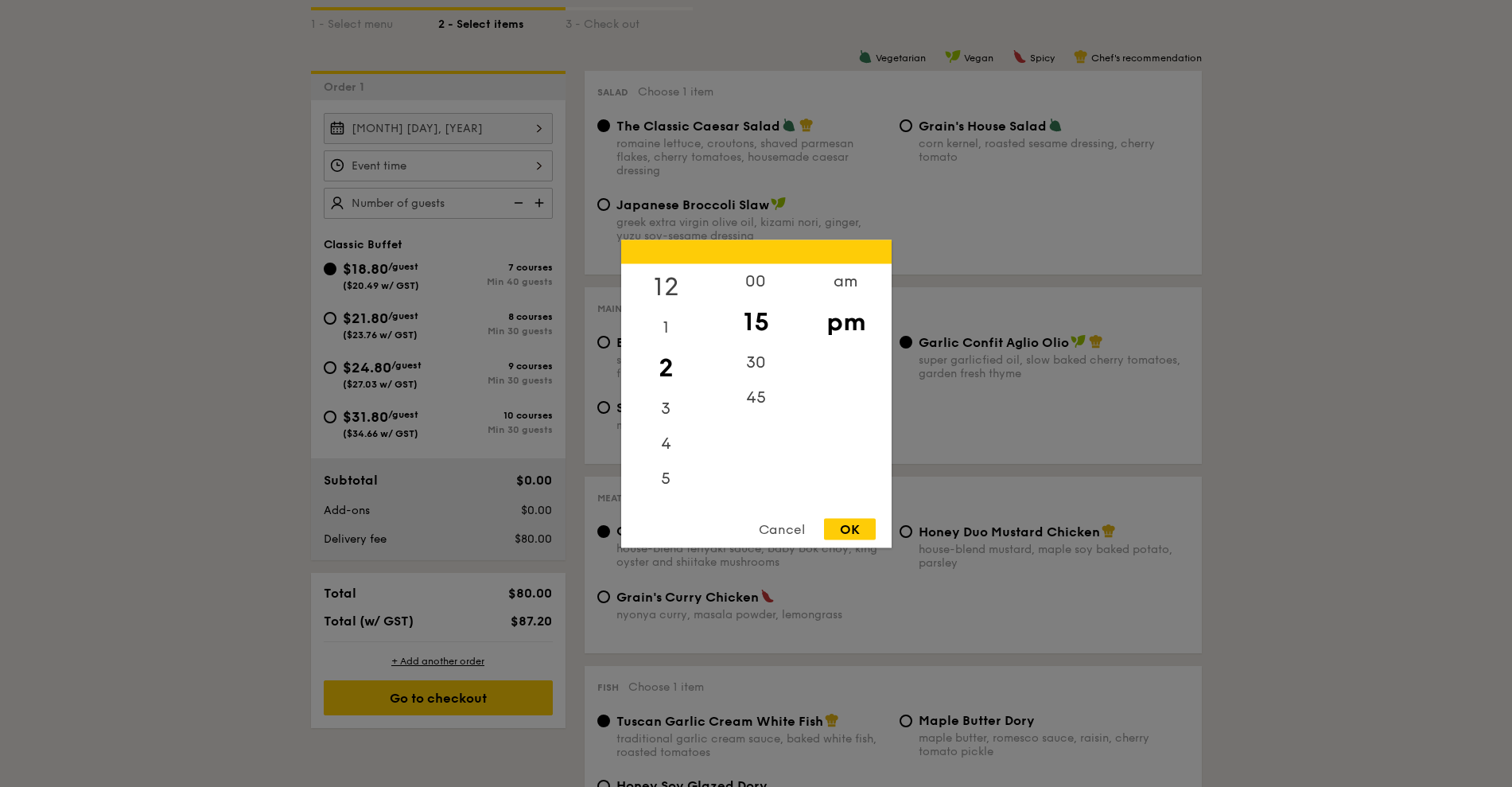 click on "12" at bounding box center [666, 286] 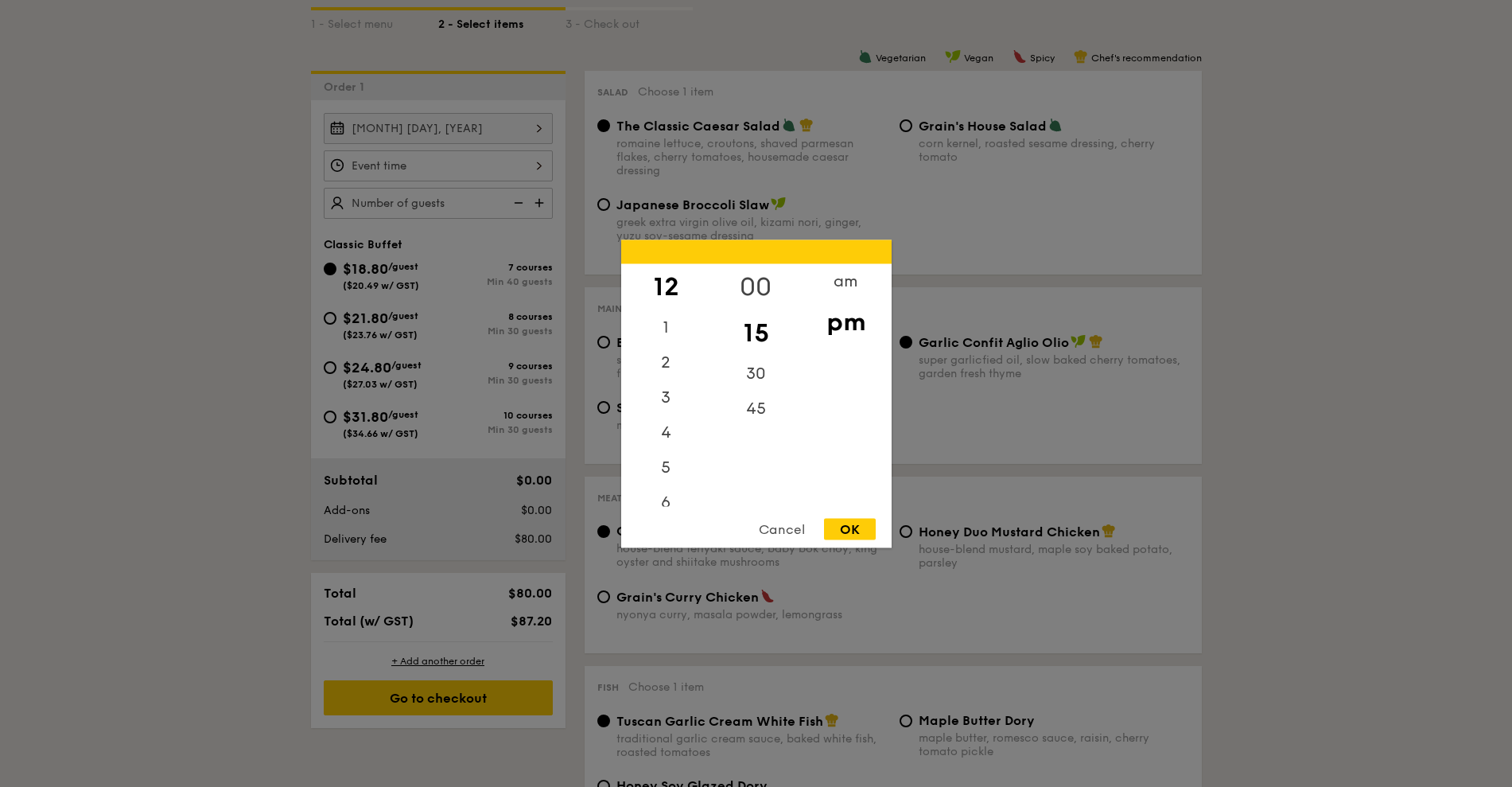 click on "00" at bounding box center (756, 286) 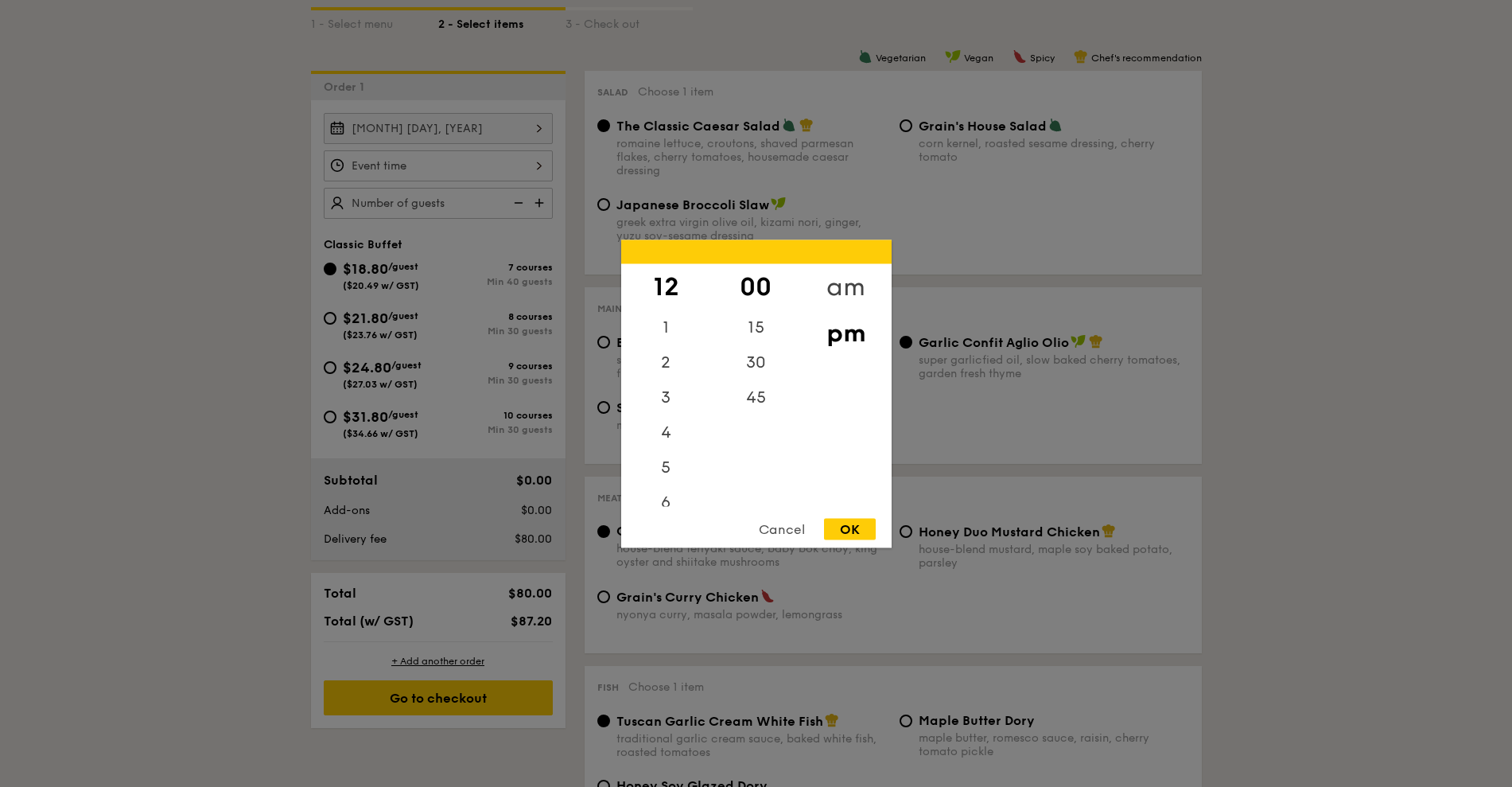 click on "am" at bounding box center [845, 286] 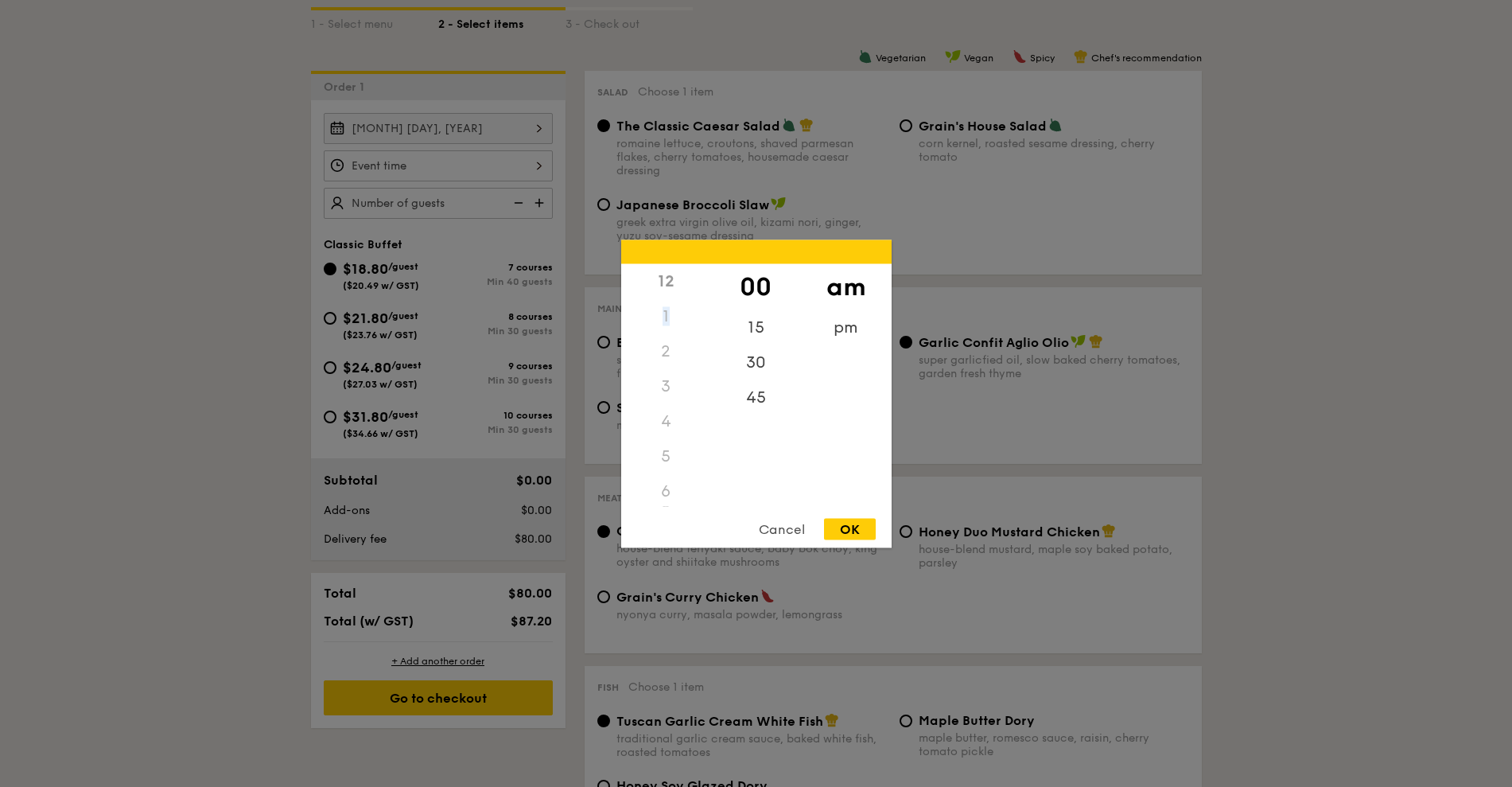 drag, startPoint x: 669, startPoint y: 281, endPoint x: 673, endPoint y: 306, distance: 25.31798 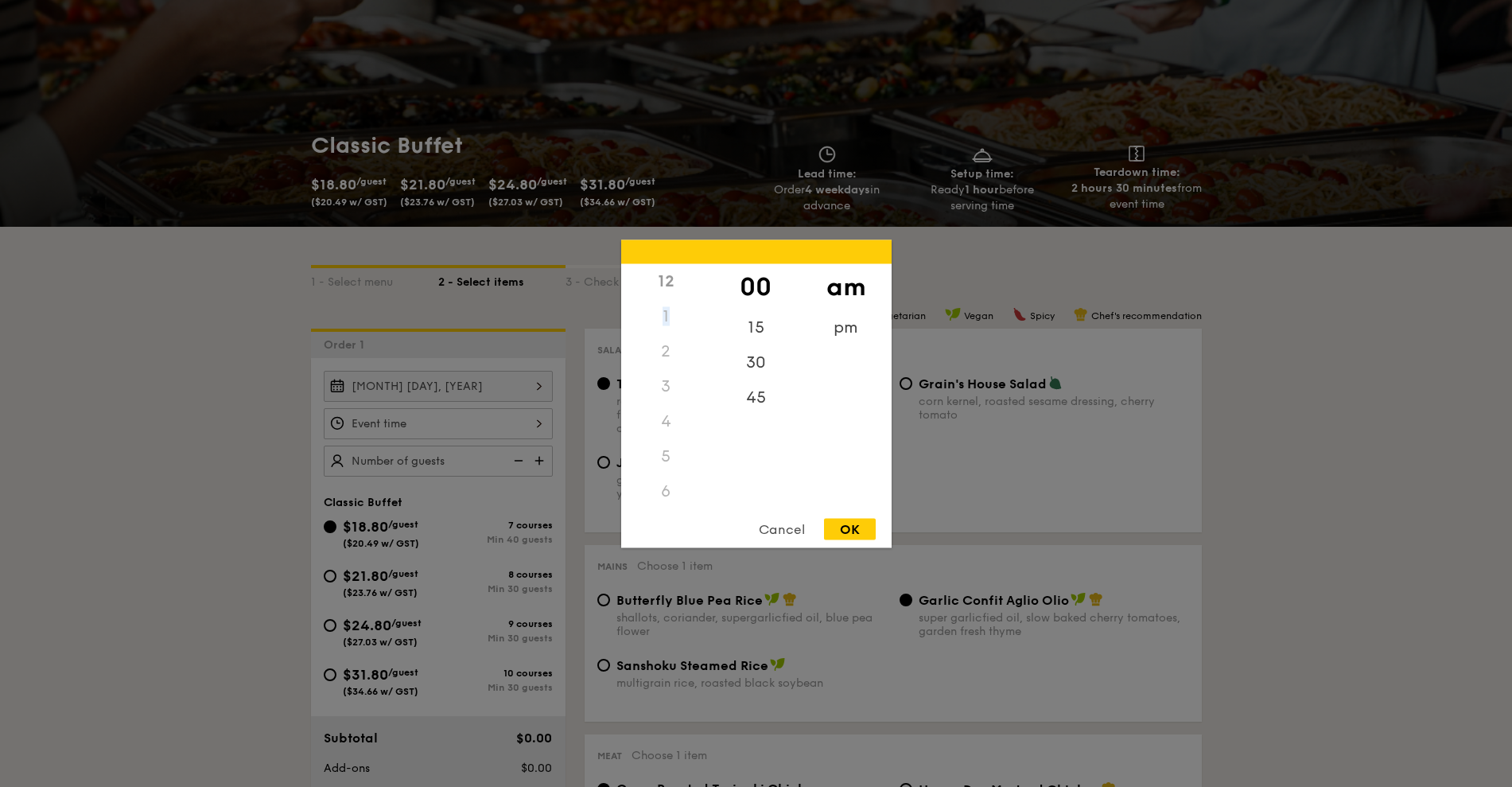 scroll, scrollTop: 80, scrollLeft: 0, axis: vertical 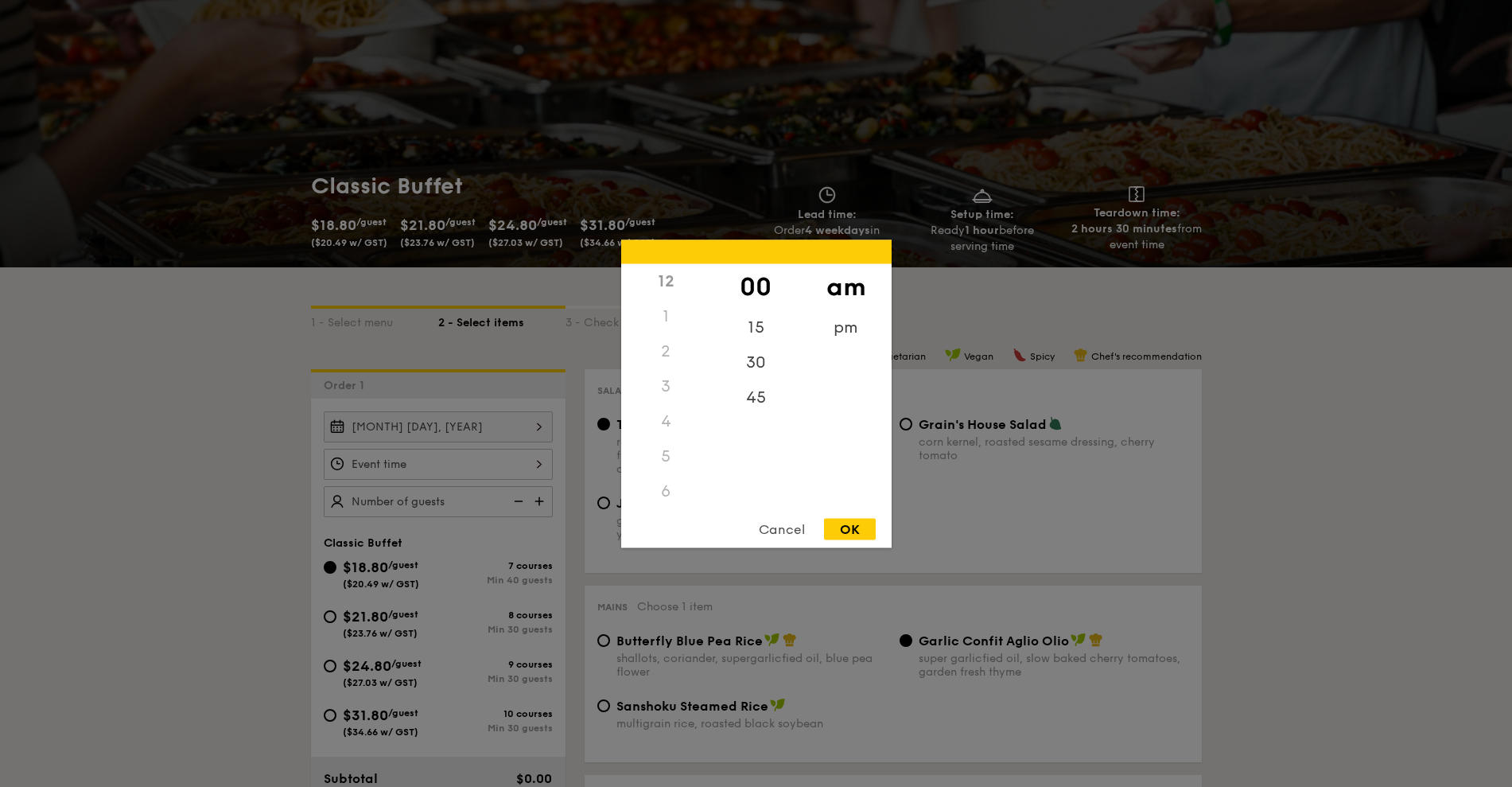 click on "12" at bounding box center [666, 281] 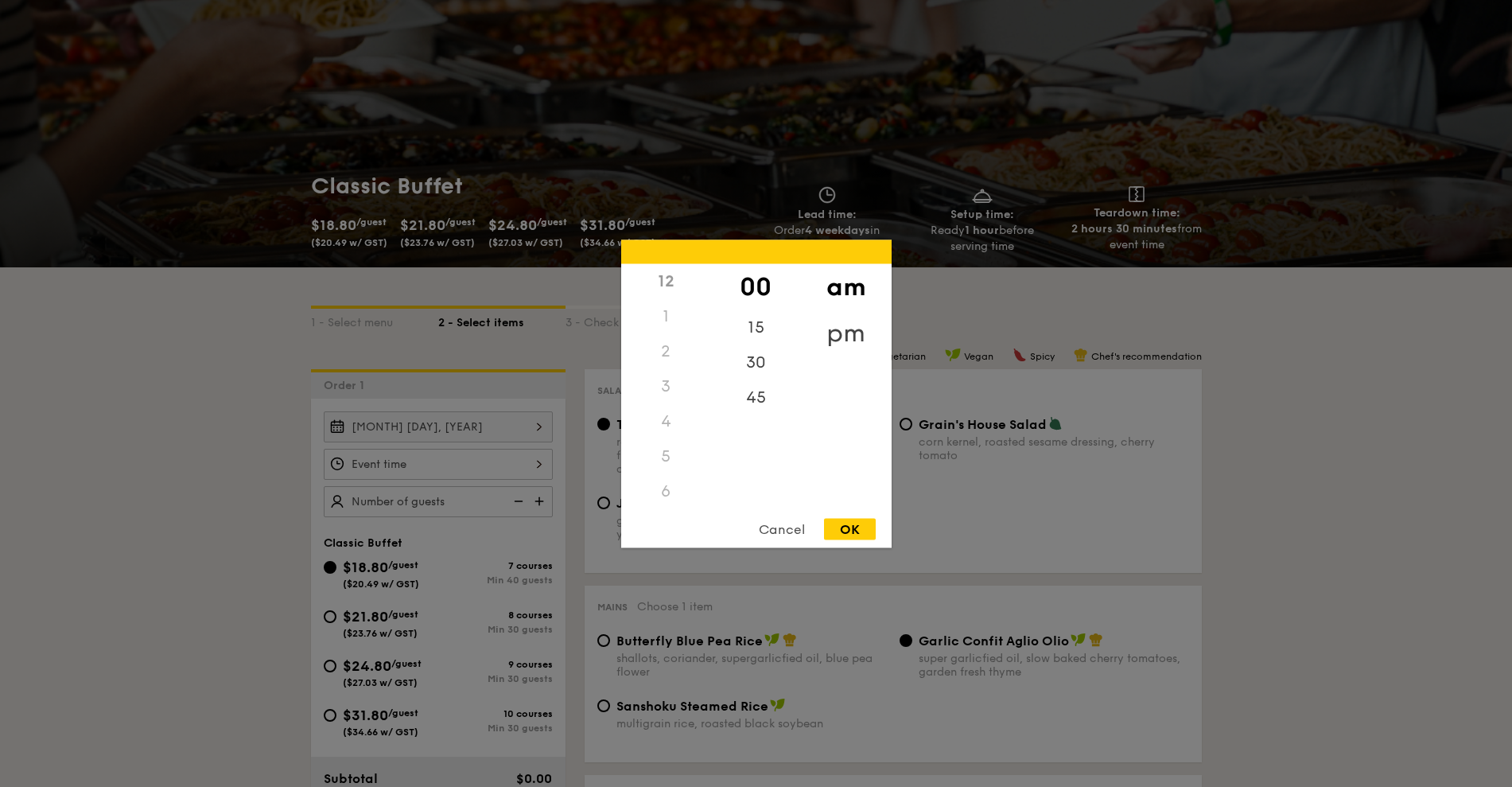click on "pm" at bounding box center (845, 333) 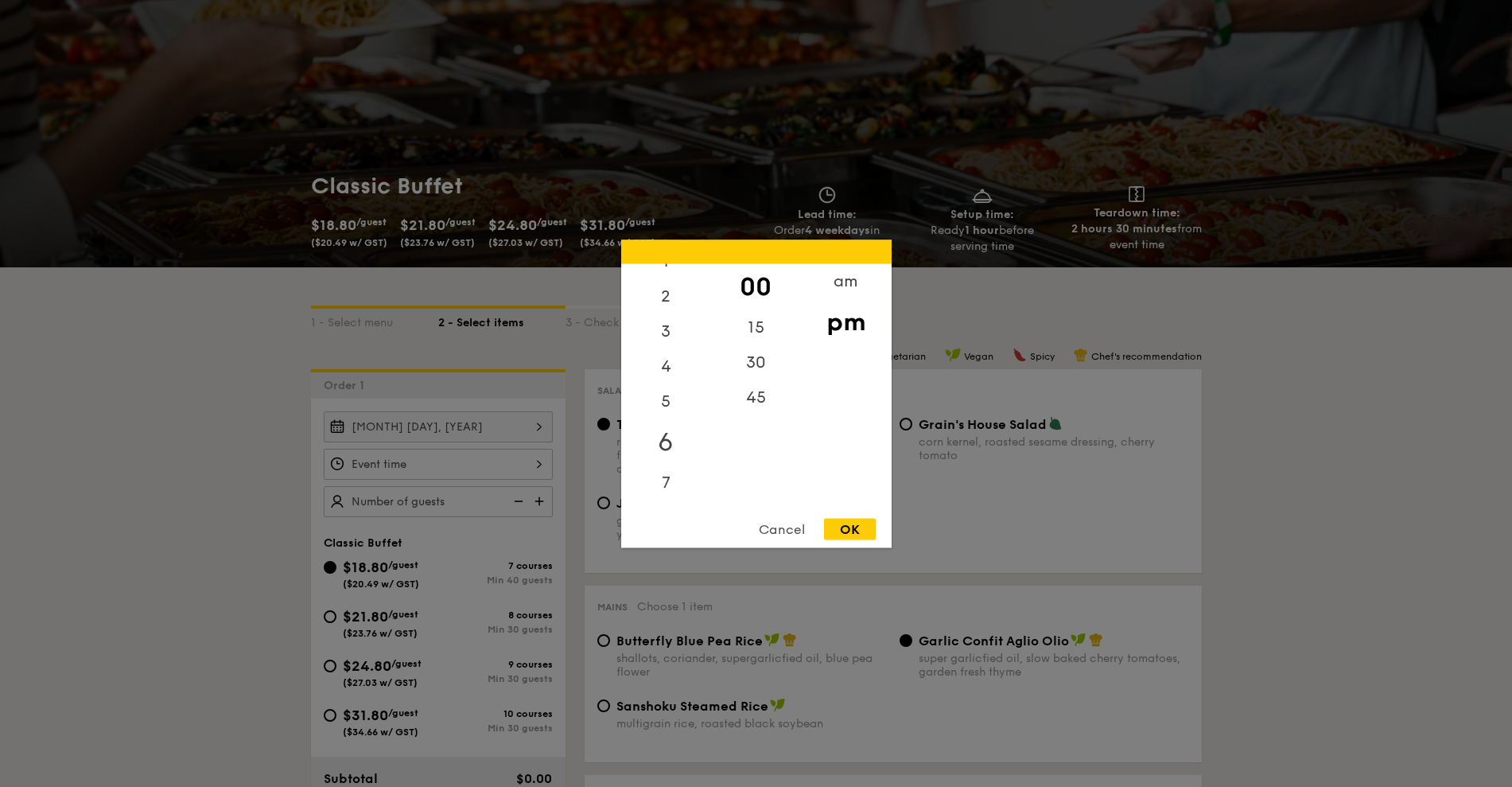 scroll, scrollTop: 0, scrollLeft: 0, axis: both 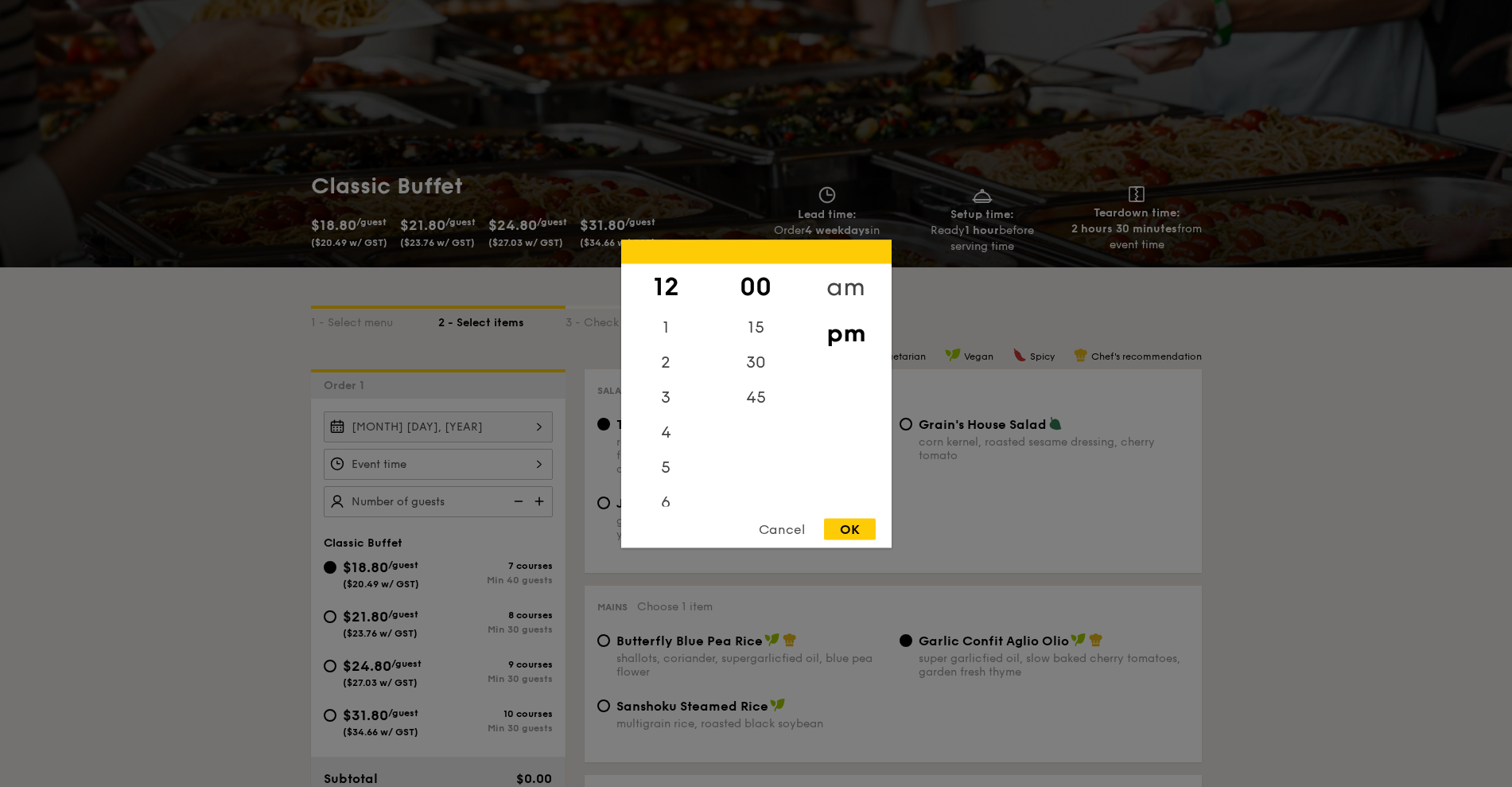 click on "am" at bounding box center (845, 286) 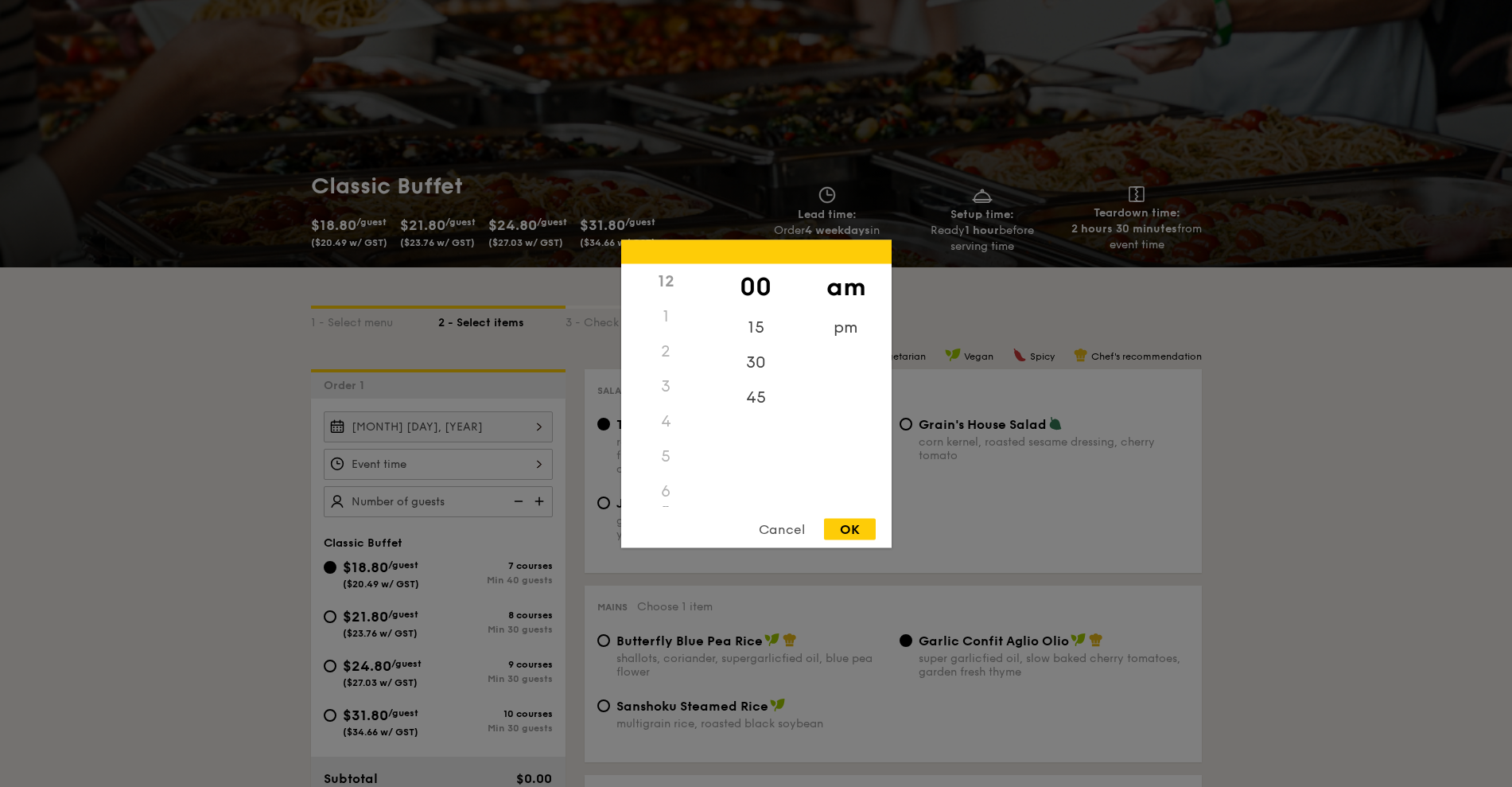 scroll, scrollTop: 177, scrollLeft: 0, axis: vertical 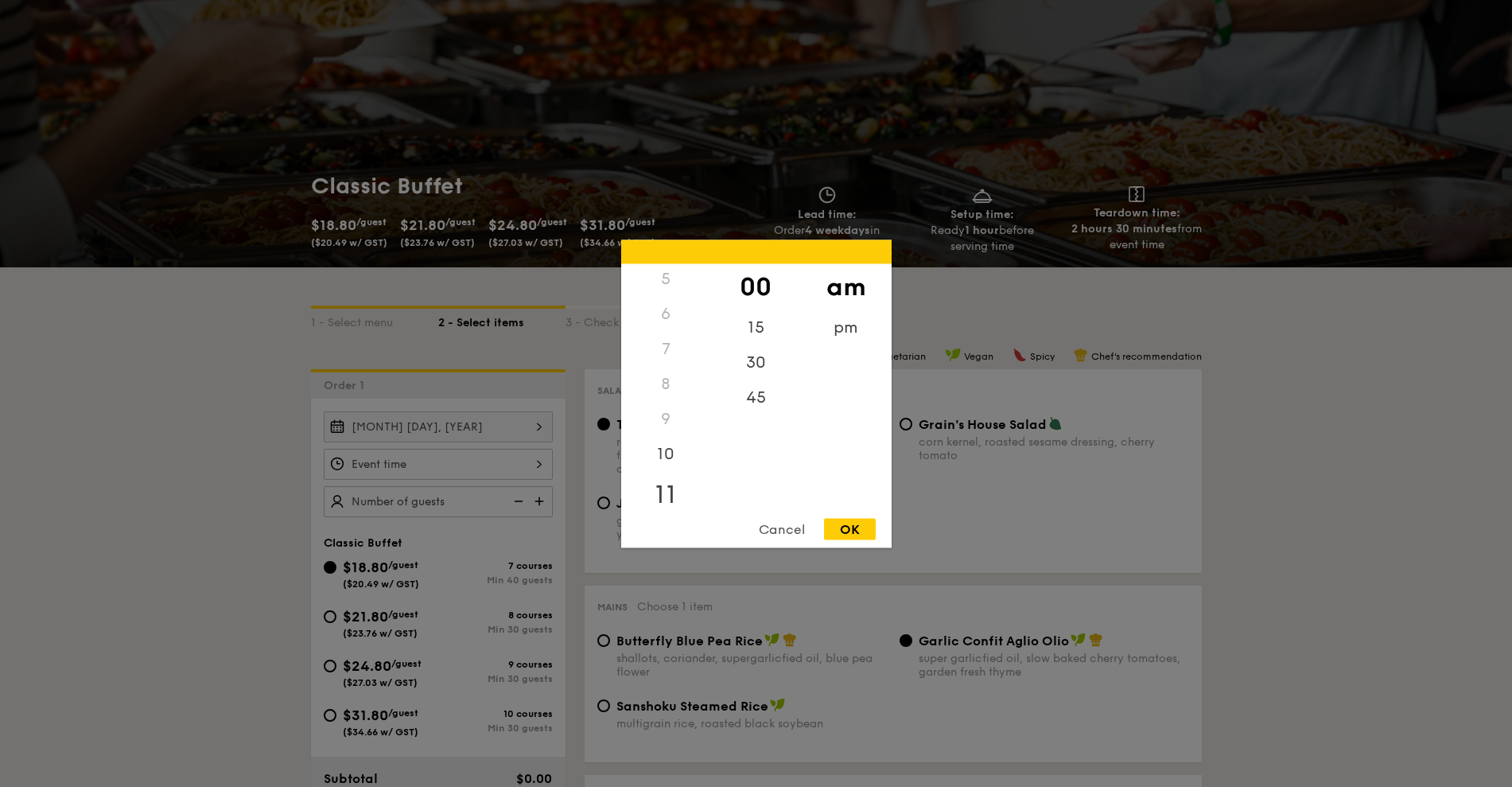 click on "11" at bounding box center (666, 494) 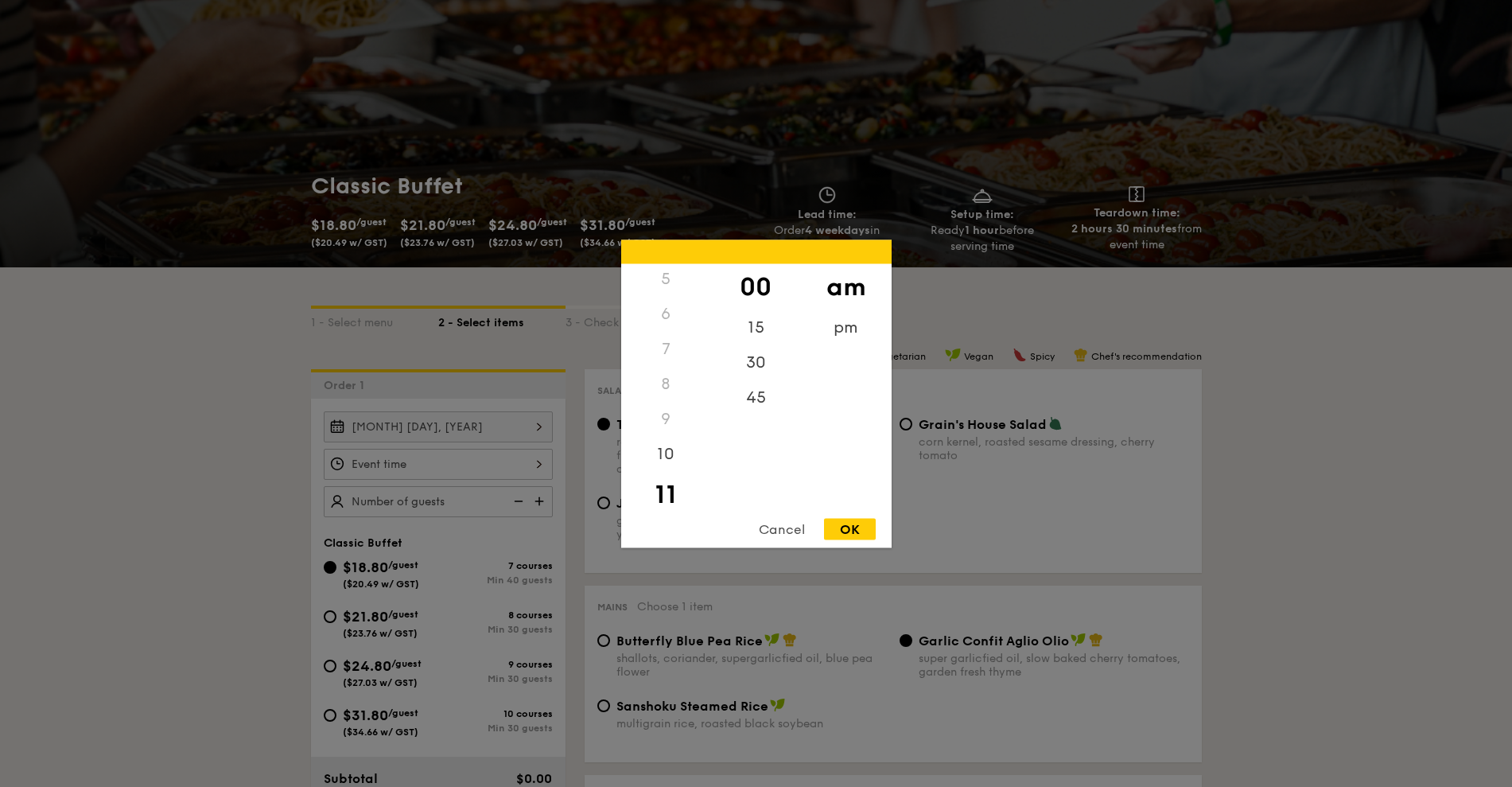 click on "11" at bounding box center (666, 494) 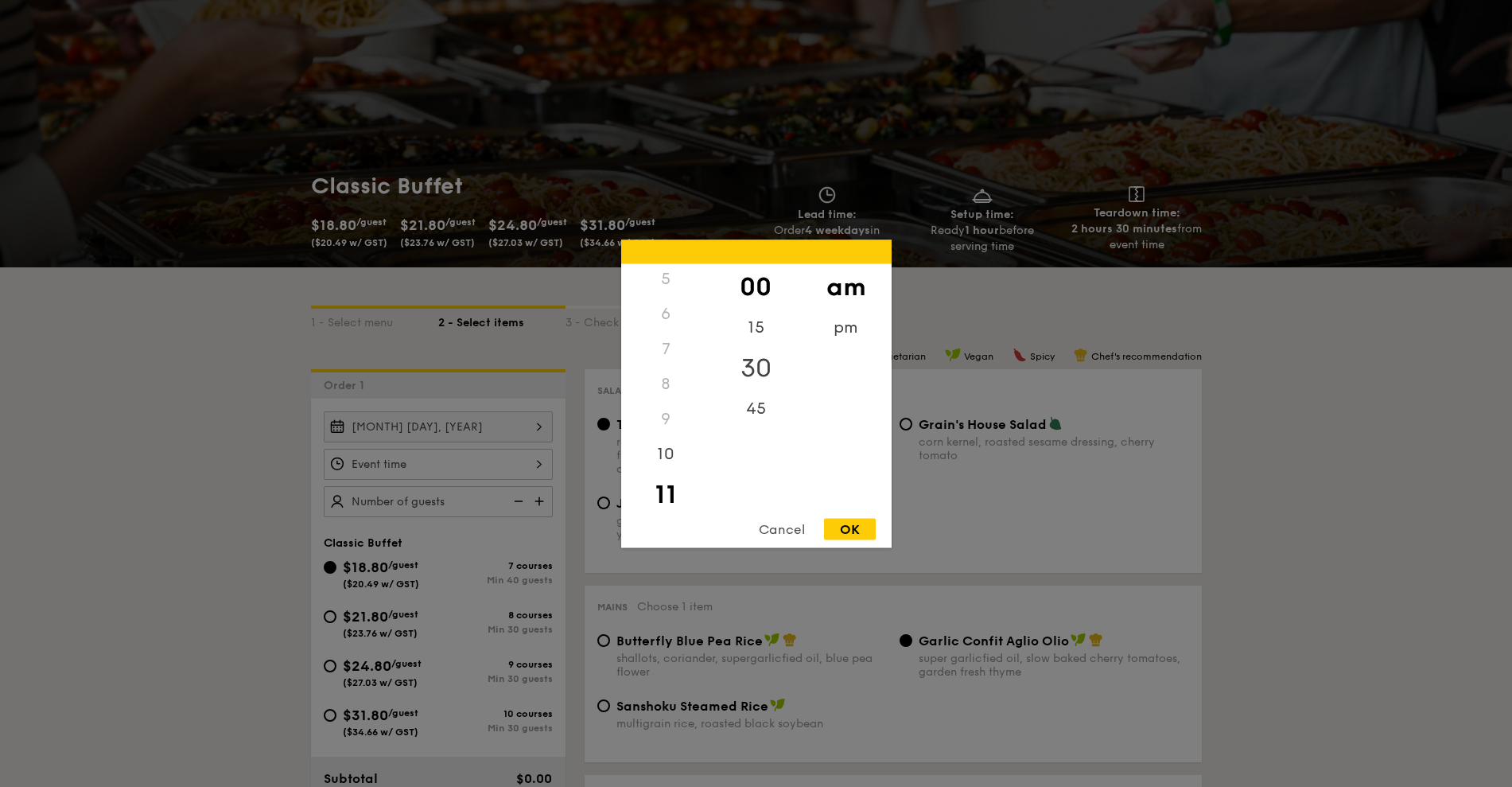 click on "30" at bounding box center (756, 368) 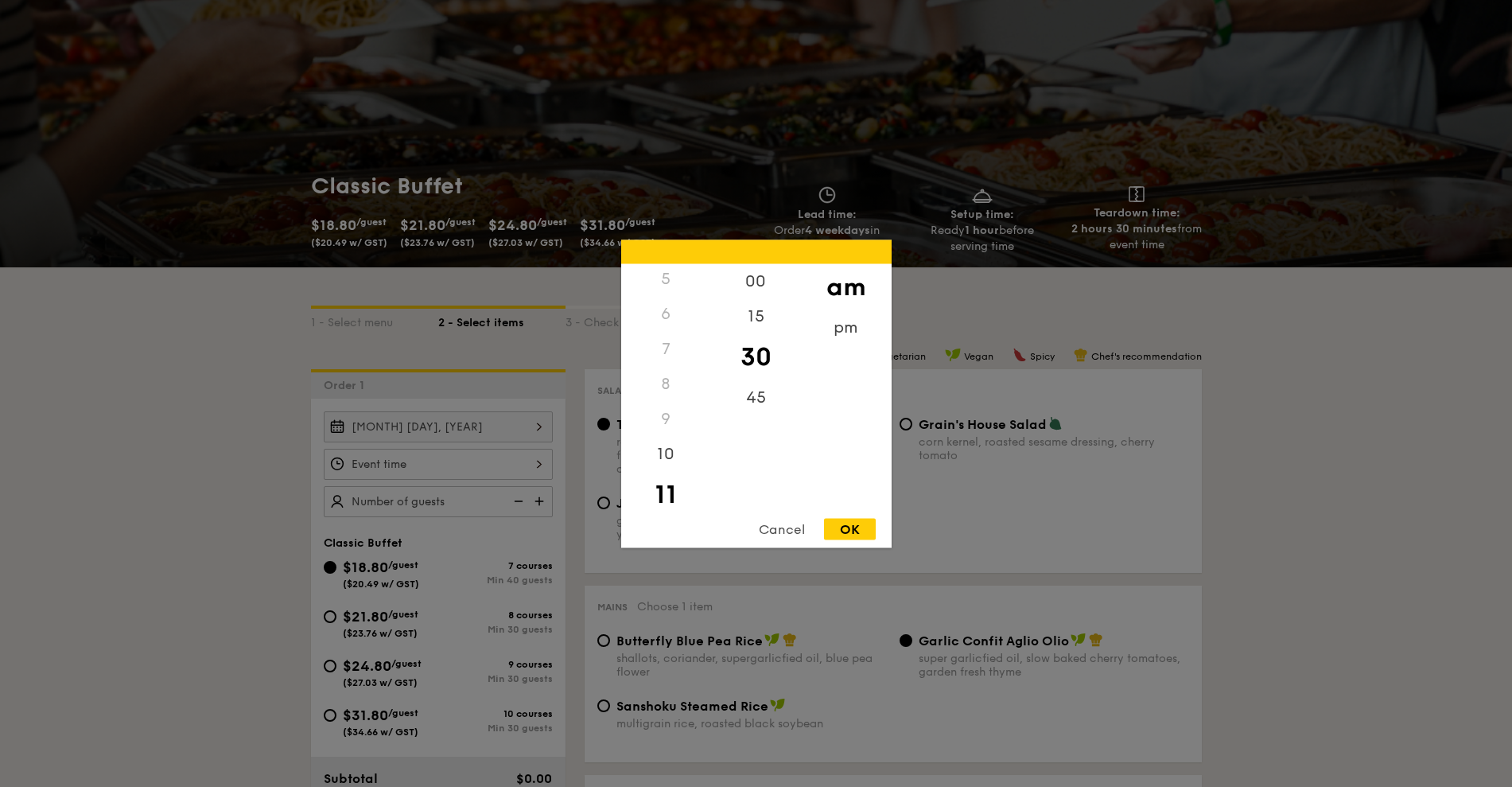 click on "OK" at bounding box center [849, 528] 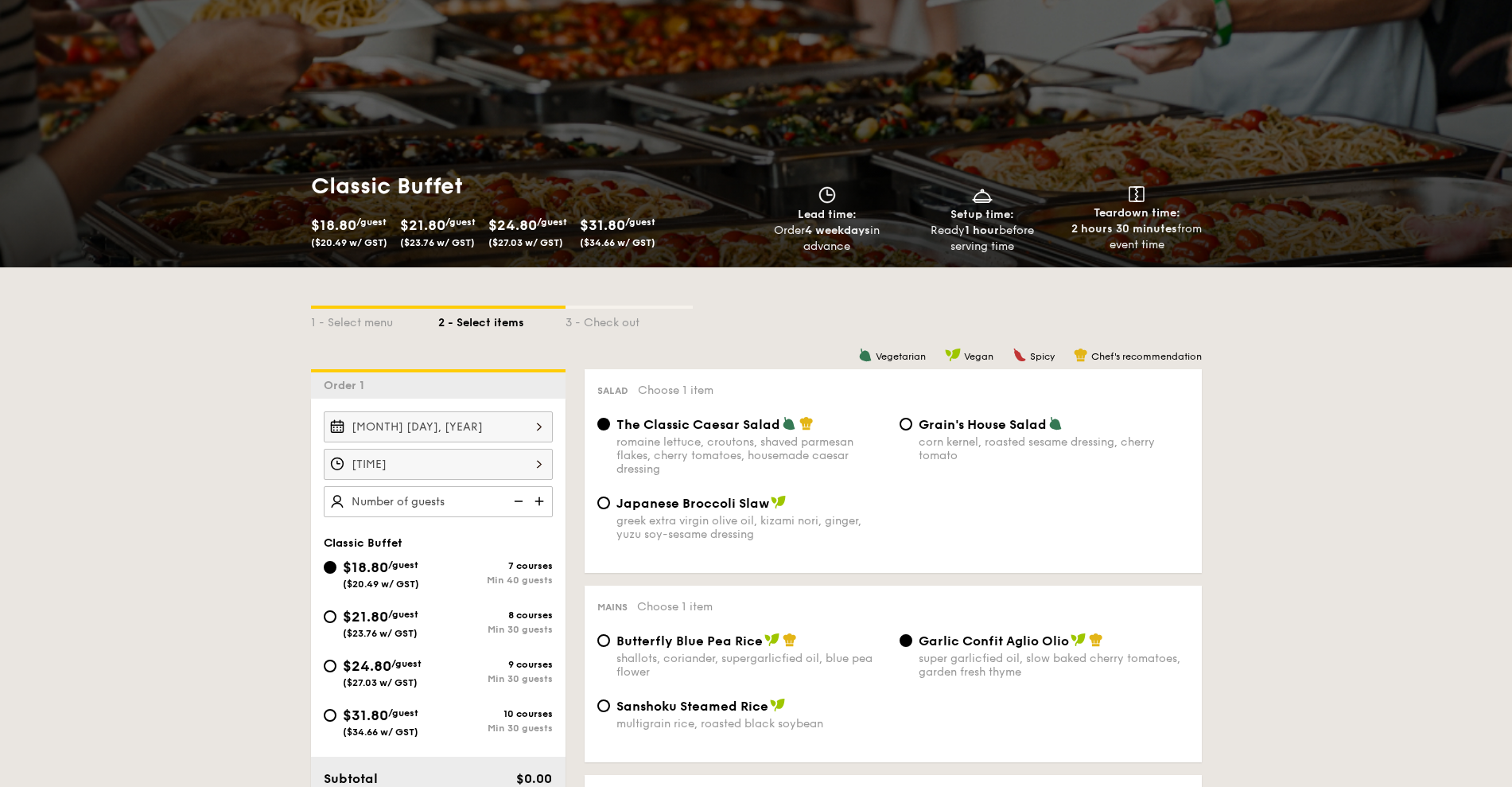 click at bounding box center (541, 501) 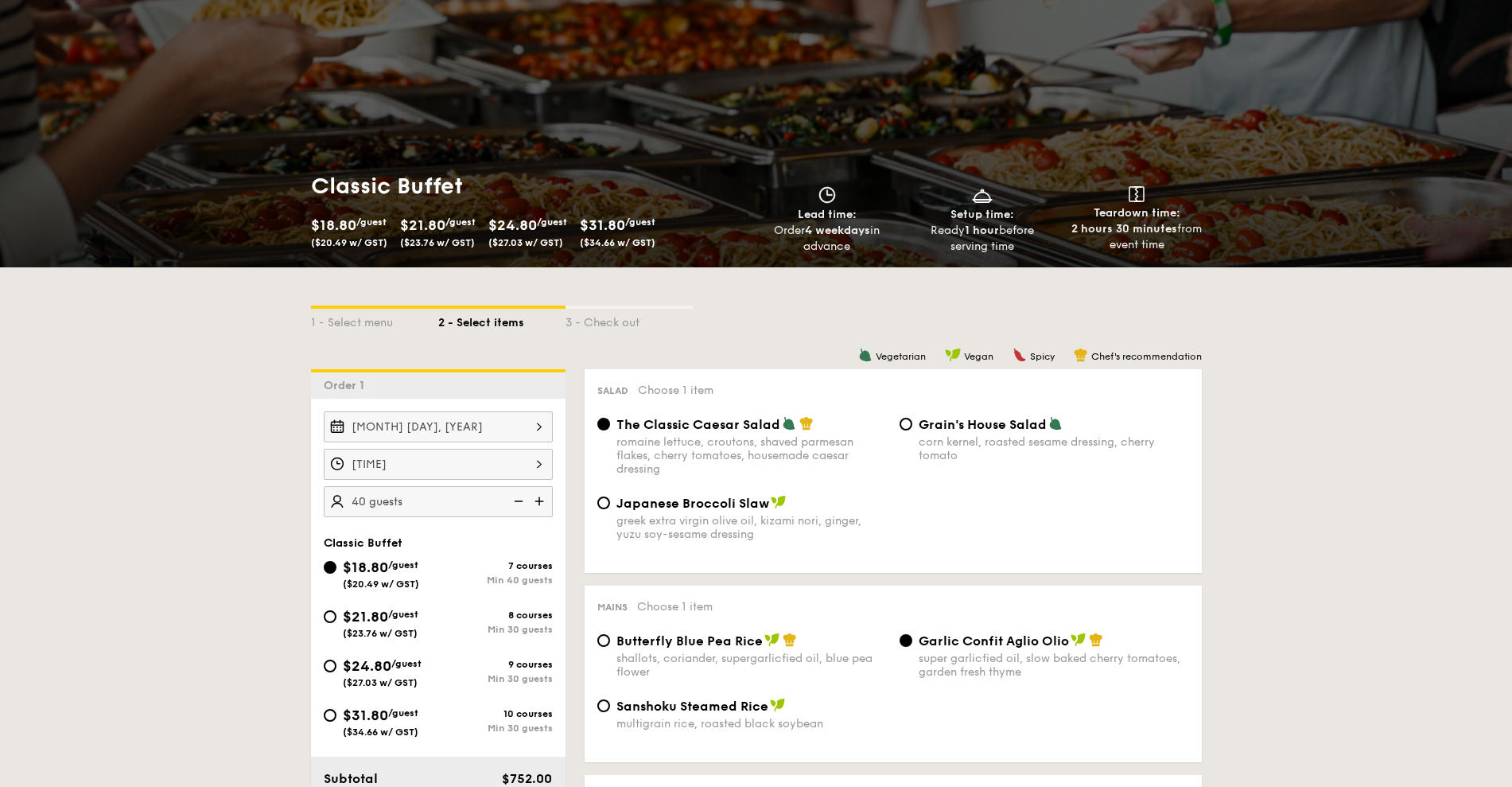 click at bounding box center [541, 501] 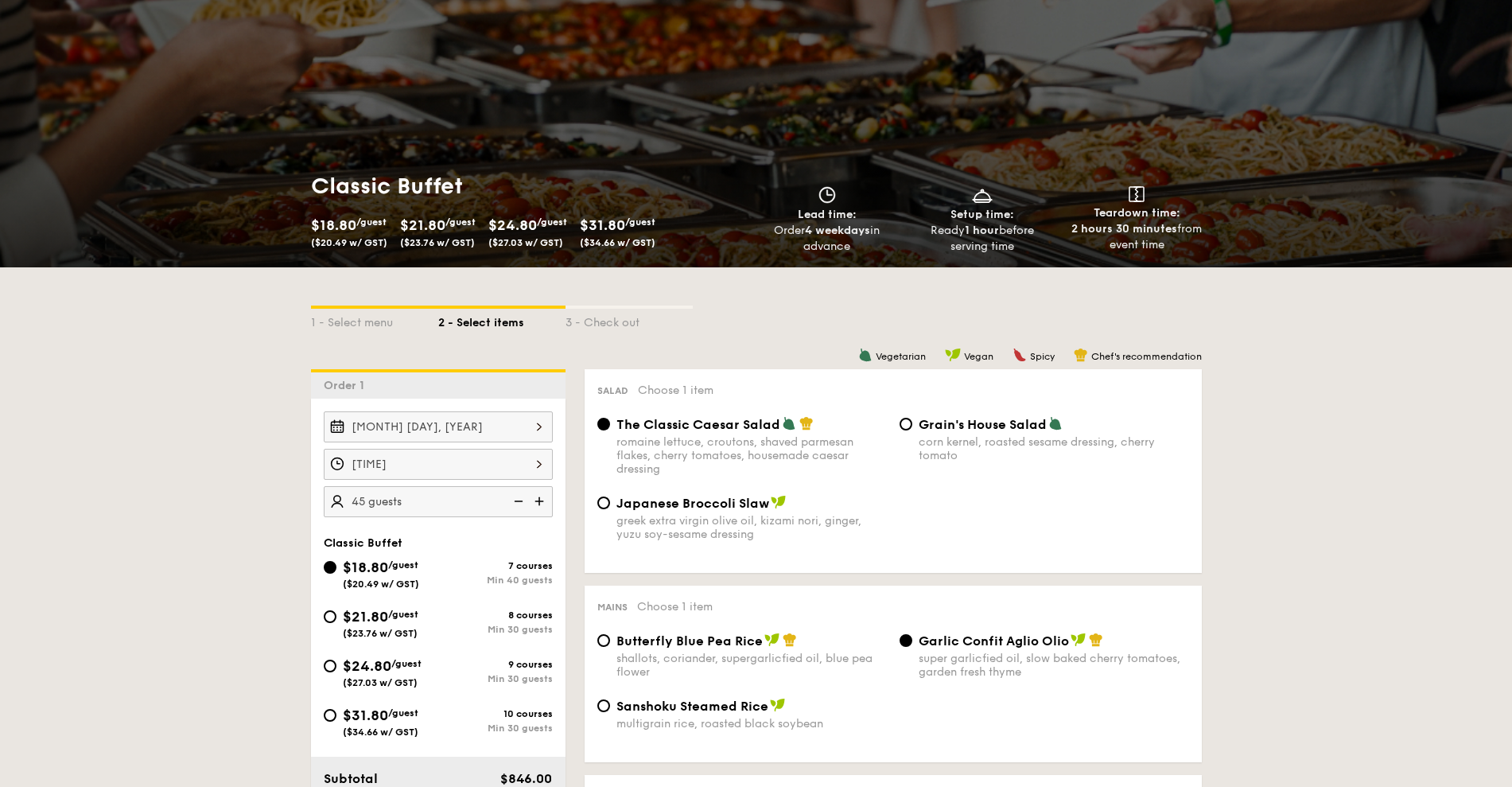 click at bounding box center [541, 501] 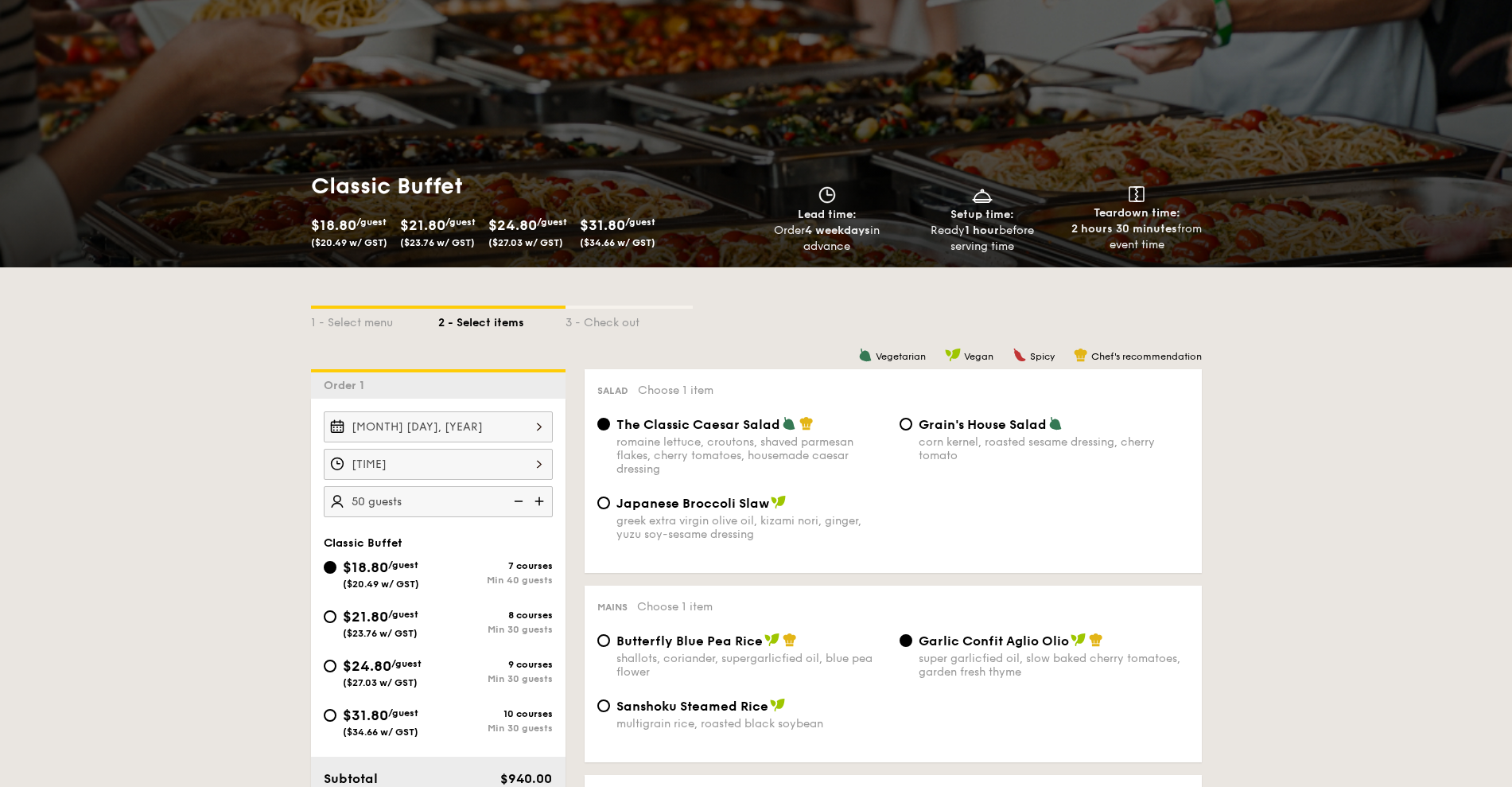 click at bounding box center [541, 501] 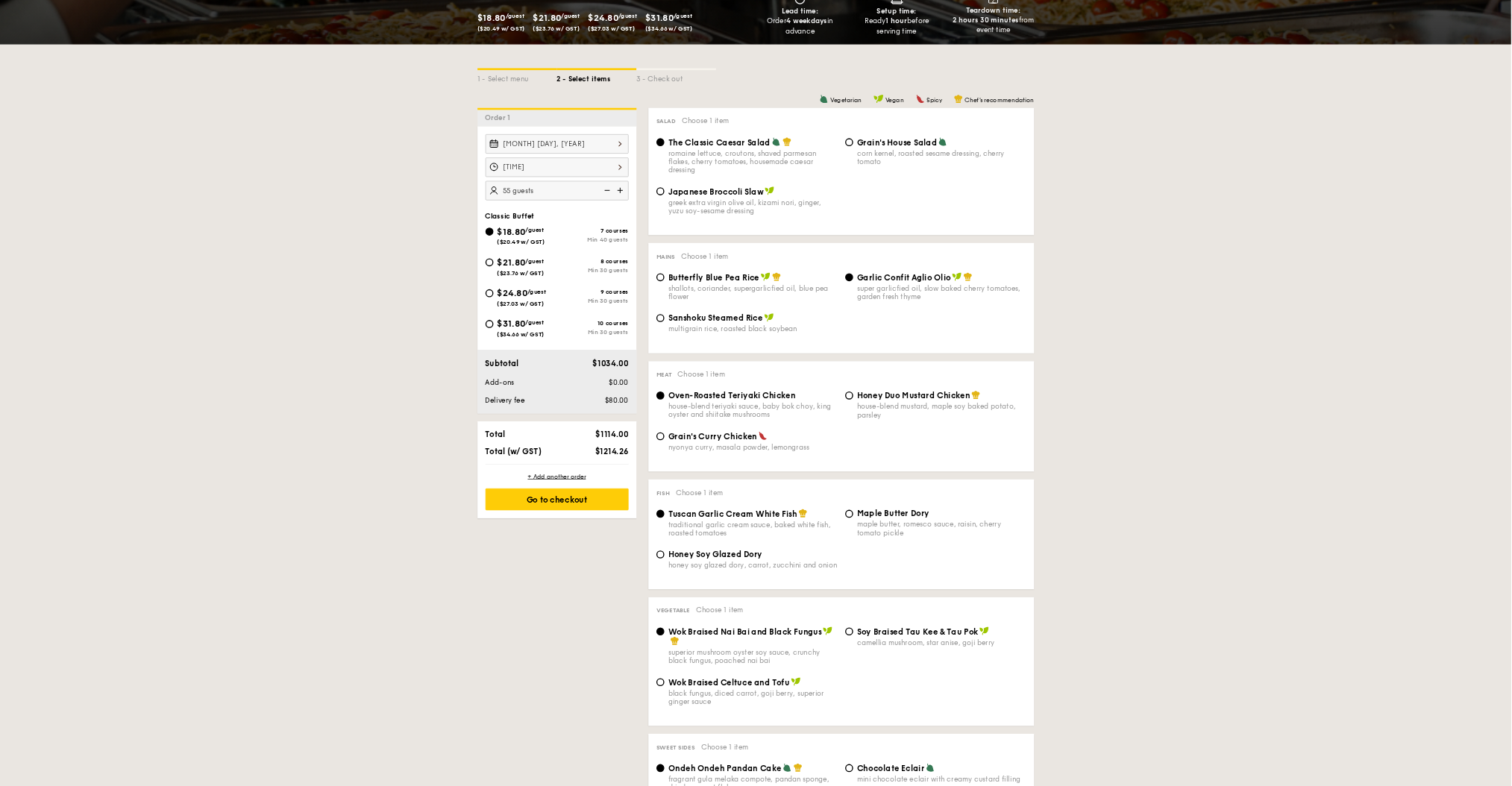 scroll, scrollTop: 258, scrollLeft: 0, axis: vertical 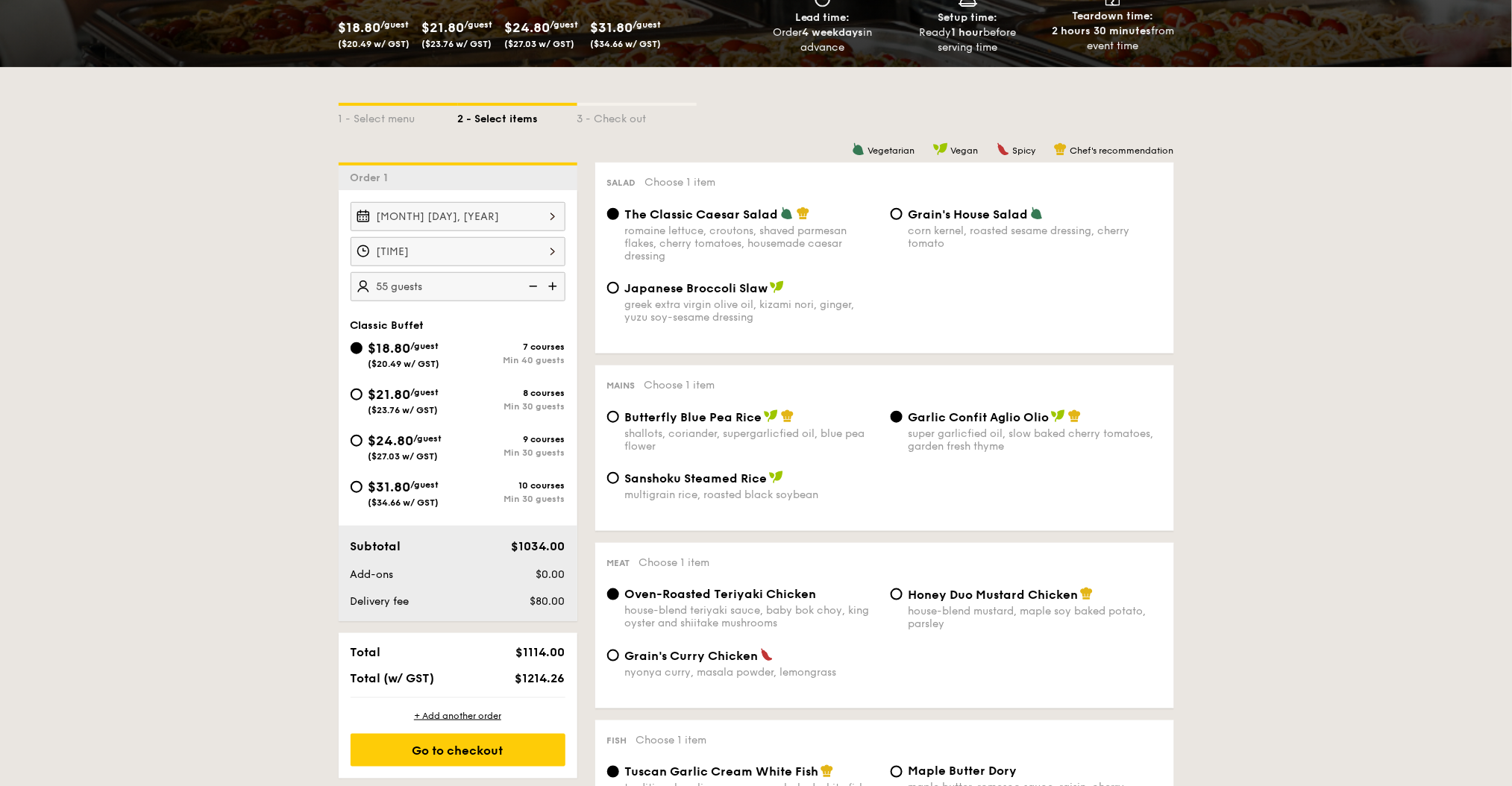 click at bounding box center (532, 286) 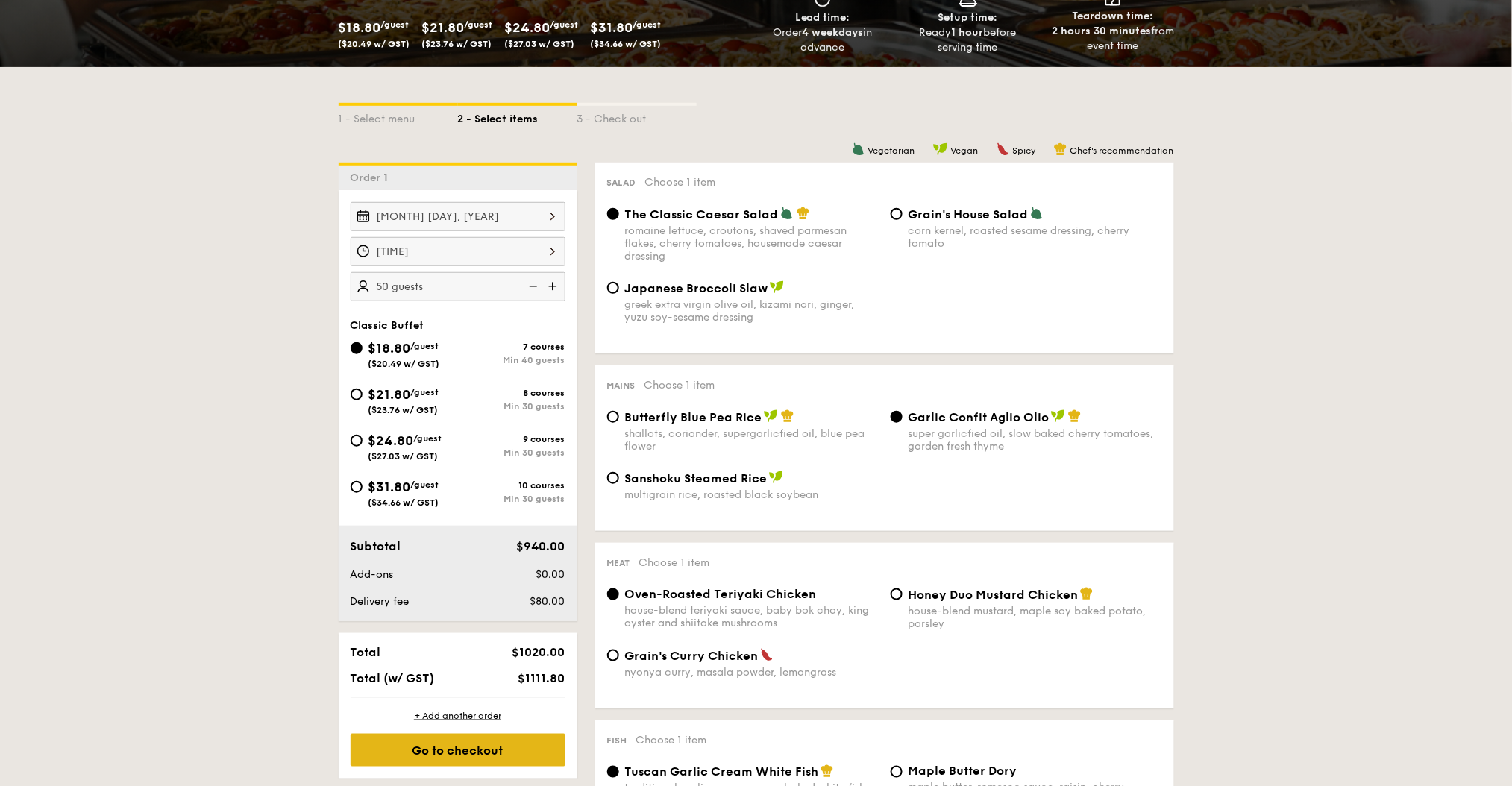 click on "Go to checkout" at bounding box center [458, 750] 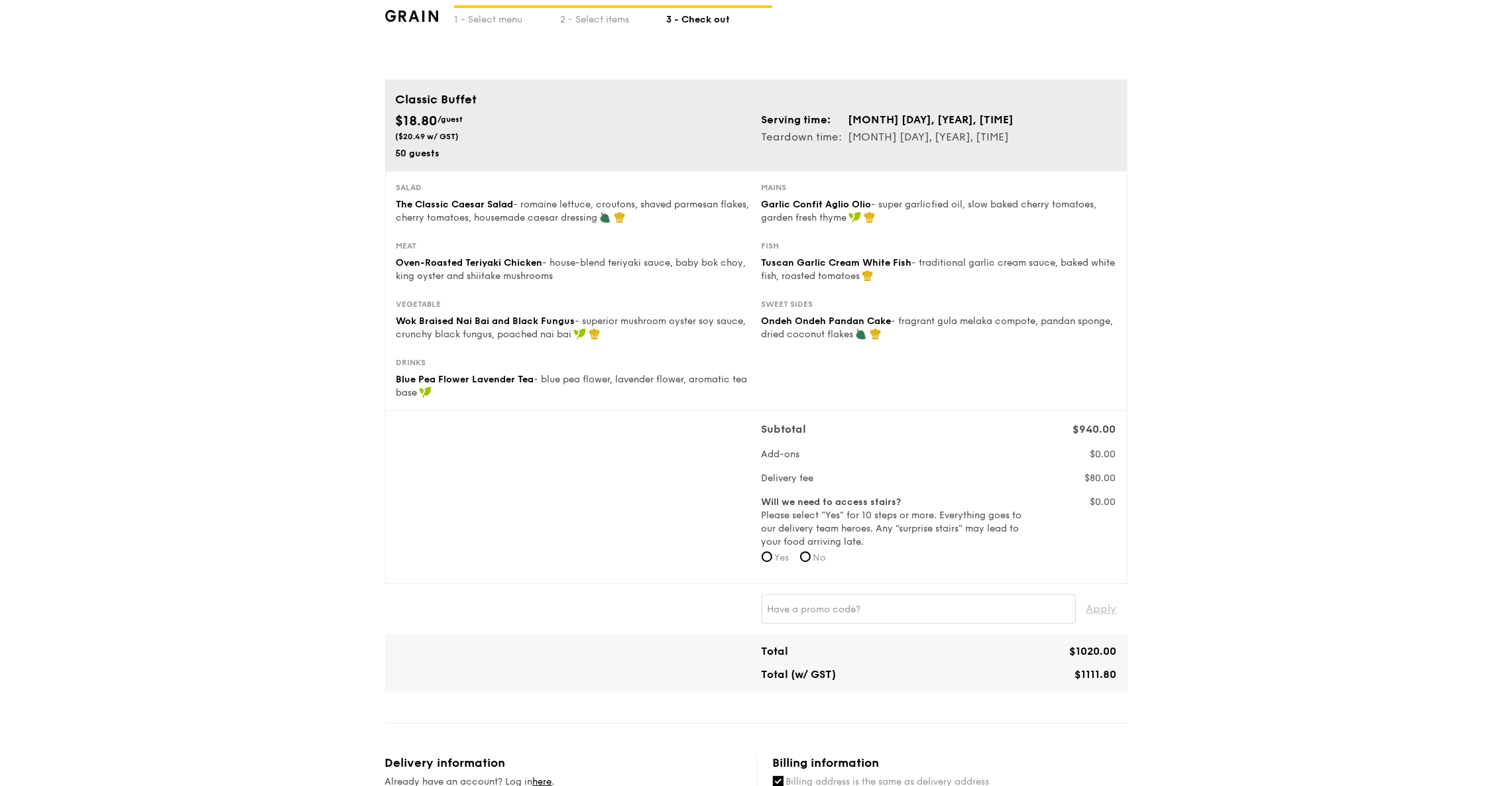 scroll, scrollTop: 0, scrollLeft: 0, axis: both 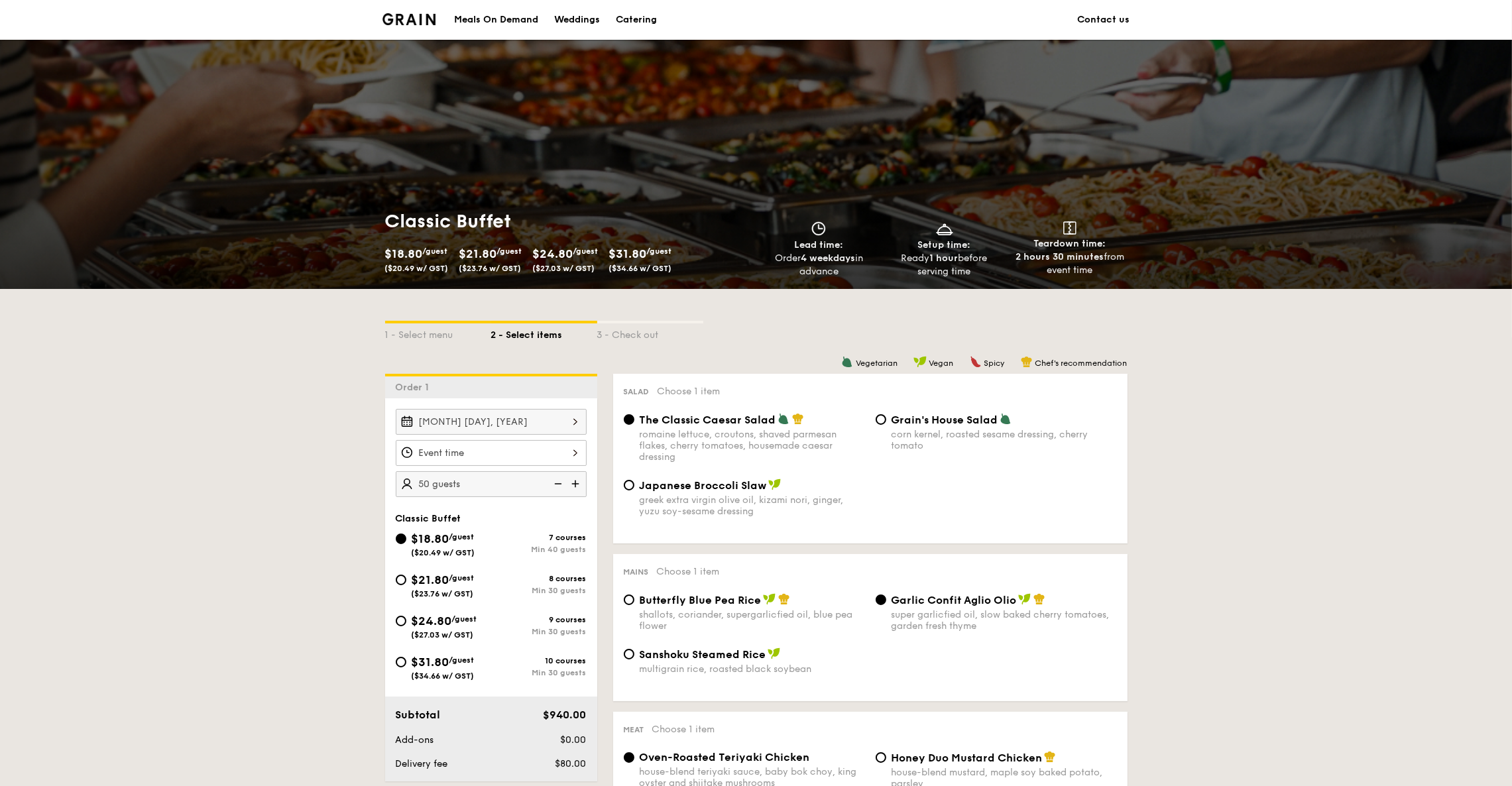 click on "Classic Buffet
$18.80
/guest
($20.49 w/ GST)
$21.80
/guest
($23.76 w/ GST)
$24.80
/guest
($27.03 w/ GST)
$31.80
/guest
($34.66 w/ GST)
Lead time:
Order  4 weekdays  in advance
Setup time:
Ready  1 hour  before serving time
Teardown time:
2 hours 30 minutes  from event time" at bounding box center (756, 164) 